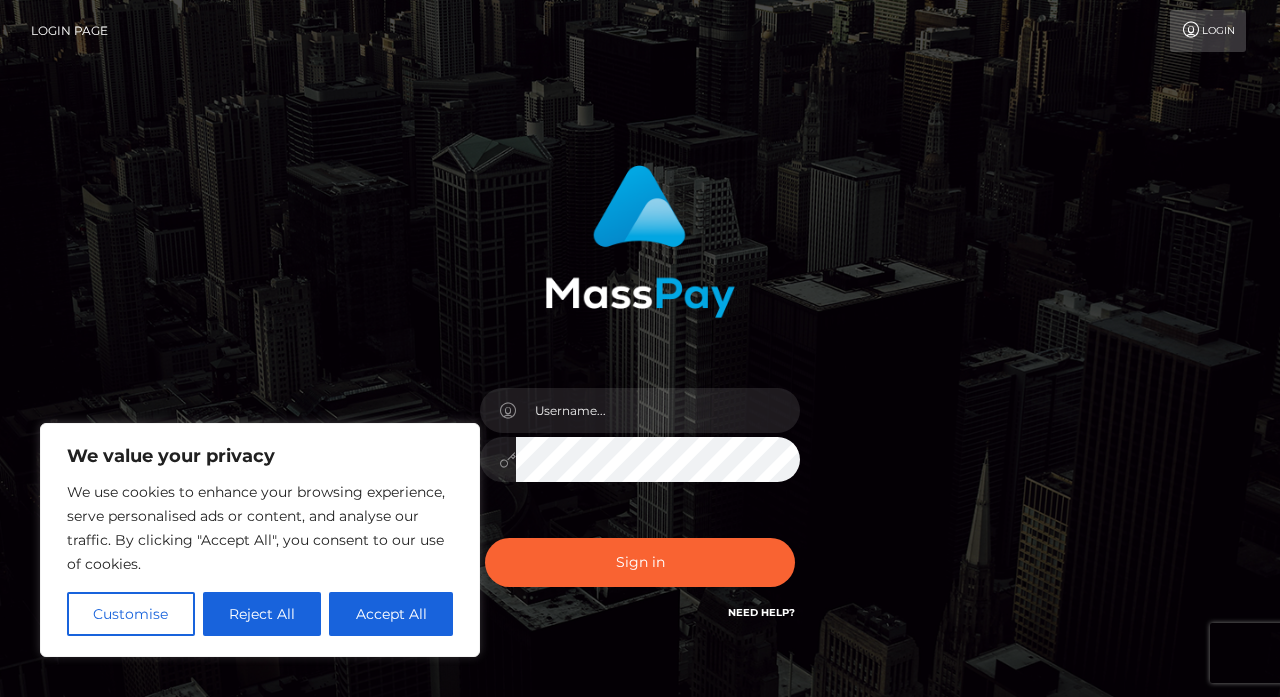 scroll, scrollTop: 0, scrollLeft: 0, axis: both 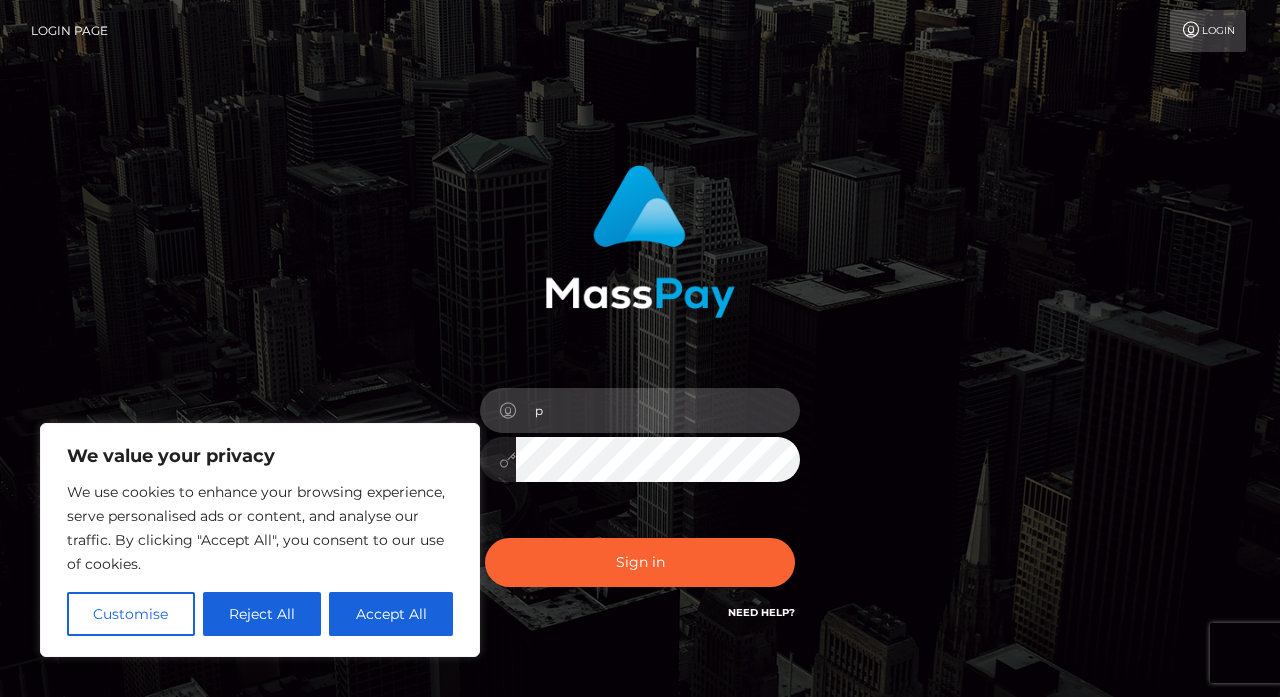 type on "[EMAIL]" 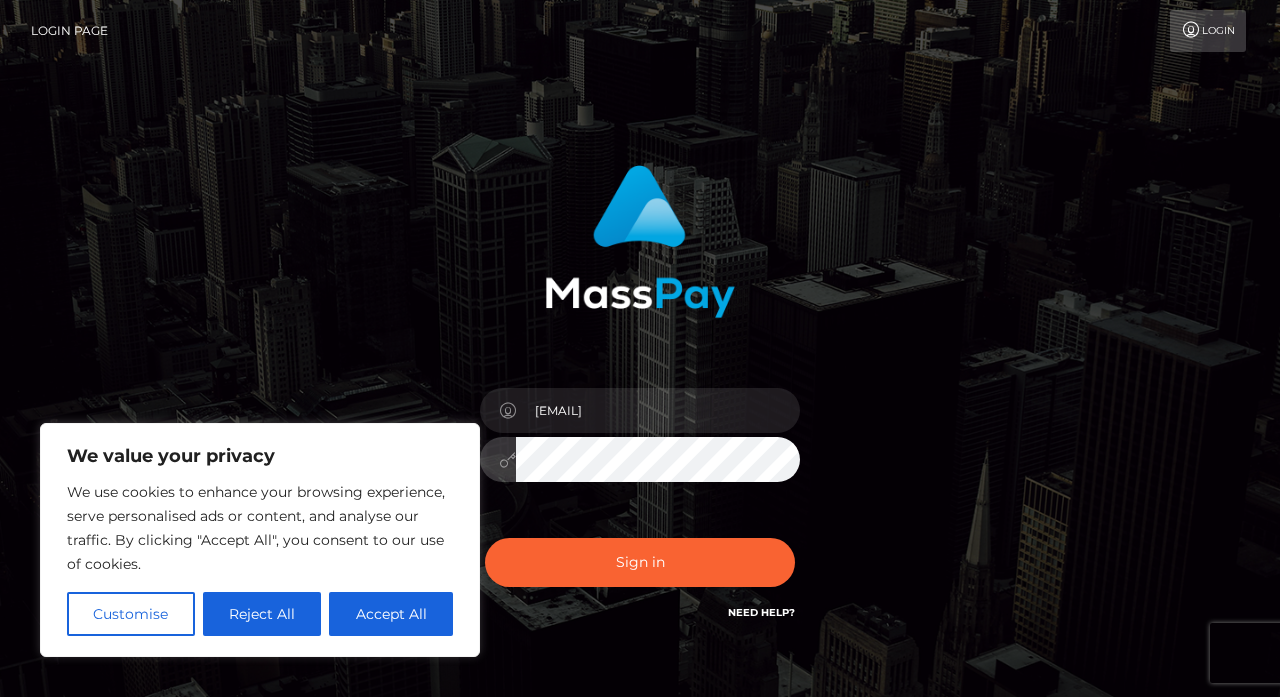 click on "Sign in" at bounding box center (640, 562) 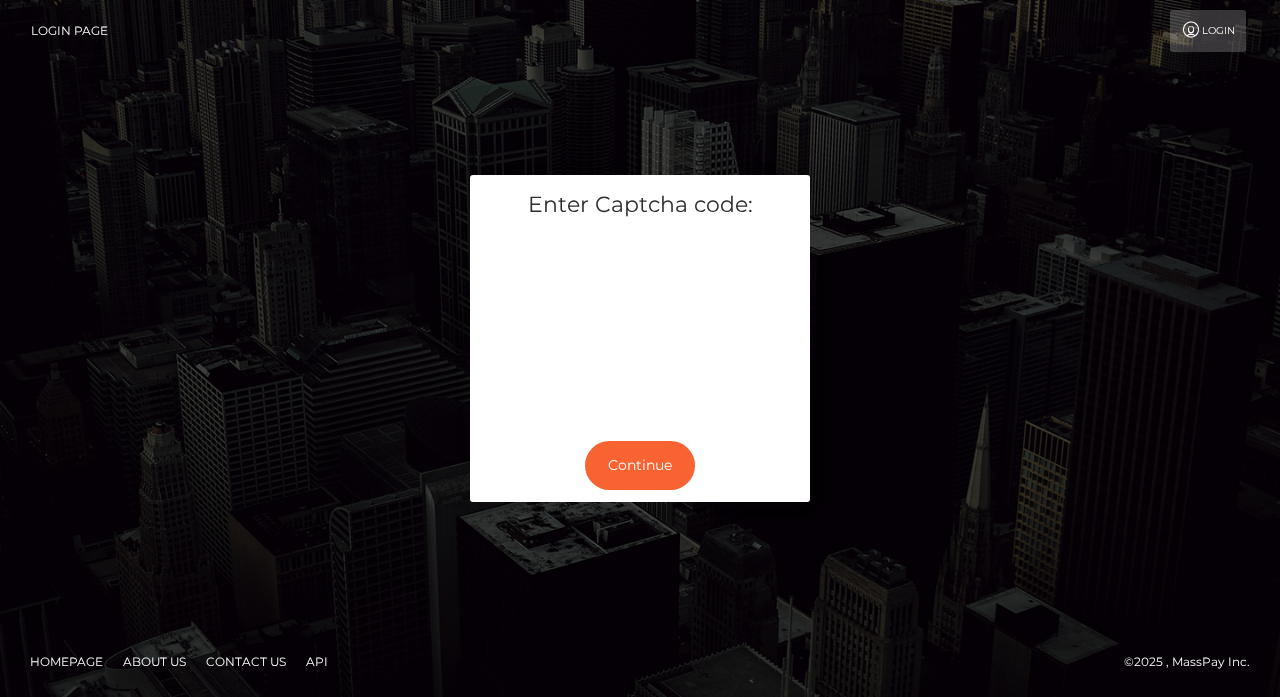 scroll, scrollTop: 0, scrollLeft: 0, axis: both 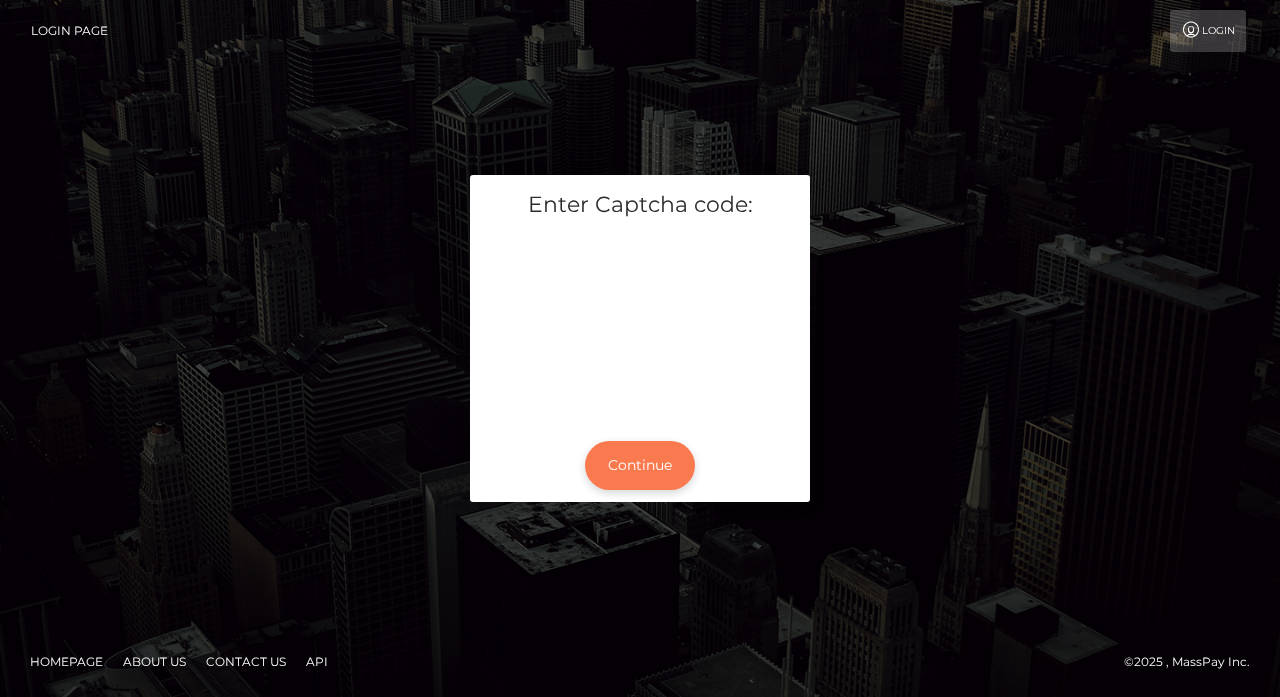 click on "Continue" at bounding box center [640, 465] 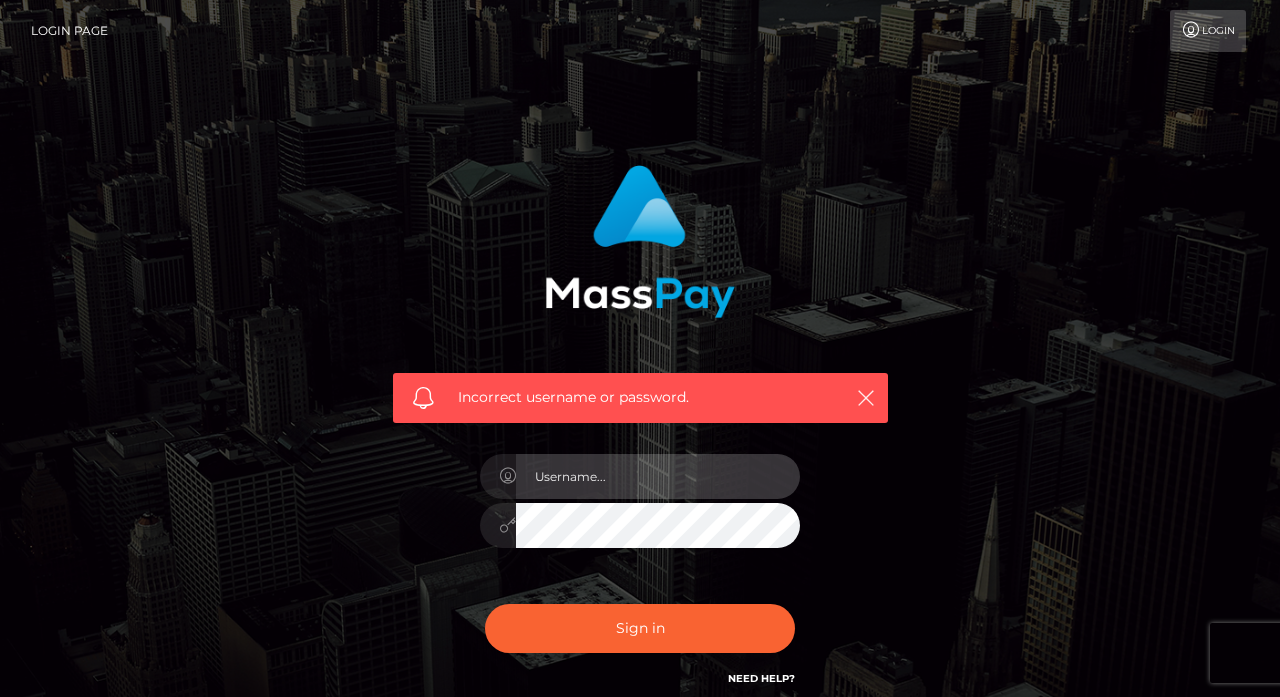 scroll, scrollTop: 0, scrollLeft: 0, axis: both 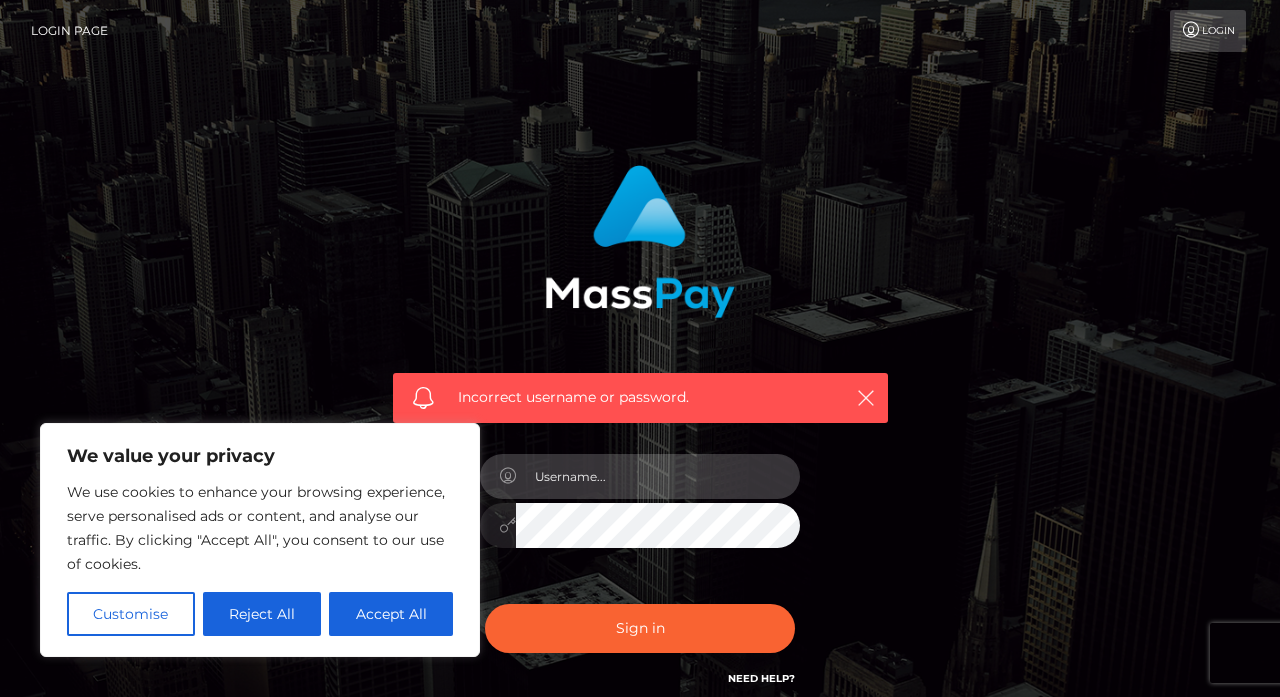 type on "[EMAIL]" 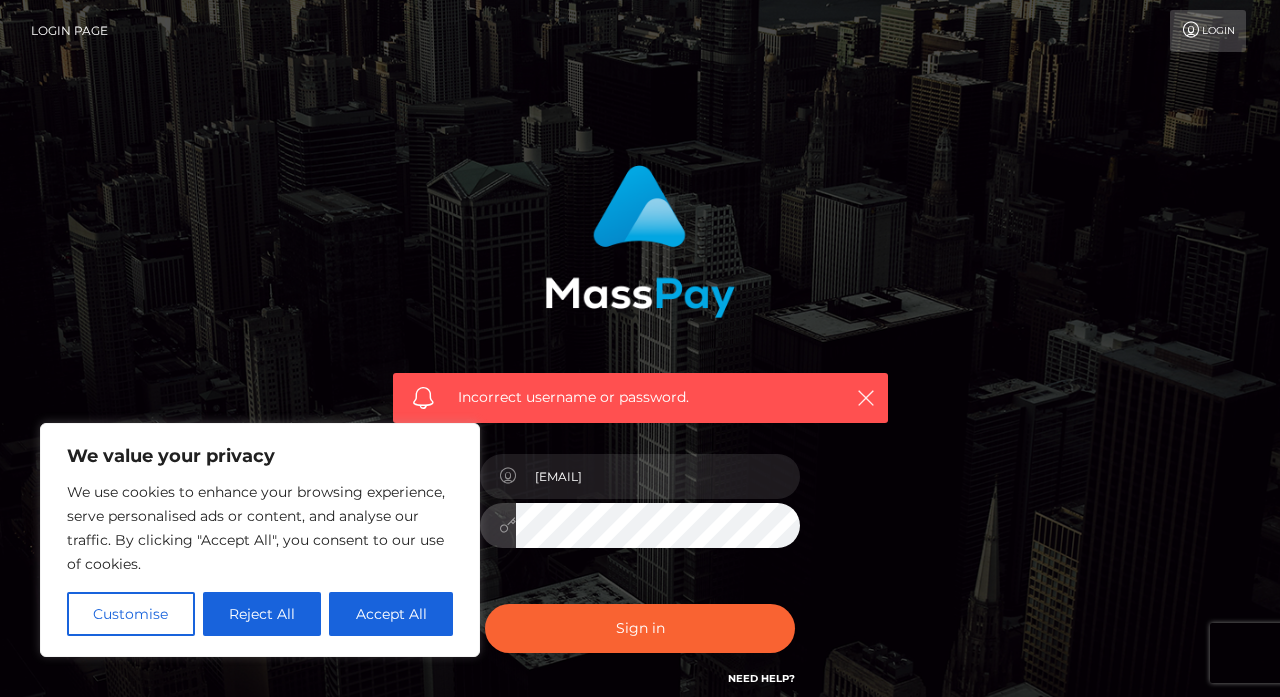 click on "Sign in" at bounding box center [640, 628] 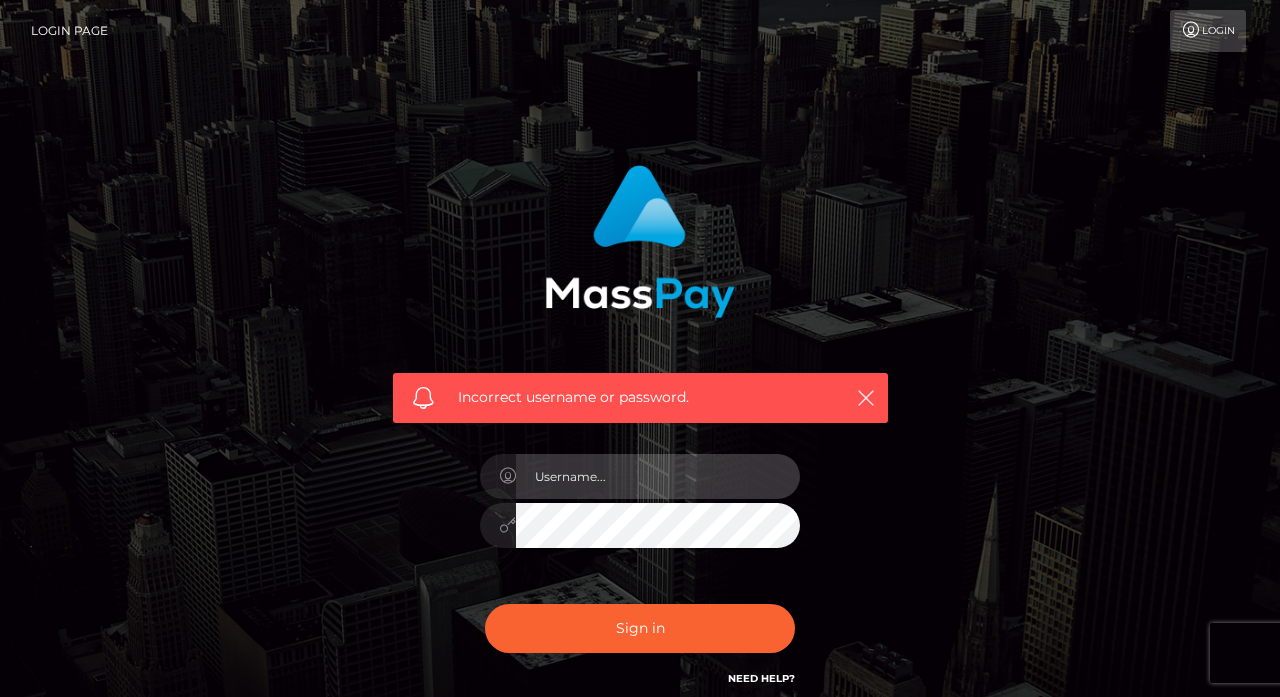 scroll, scrollTop: 0, scrollLeft: 0, axis: both 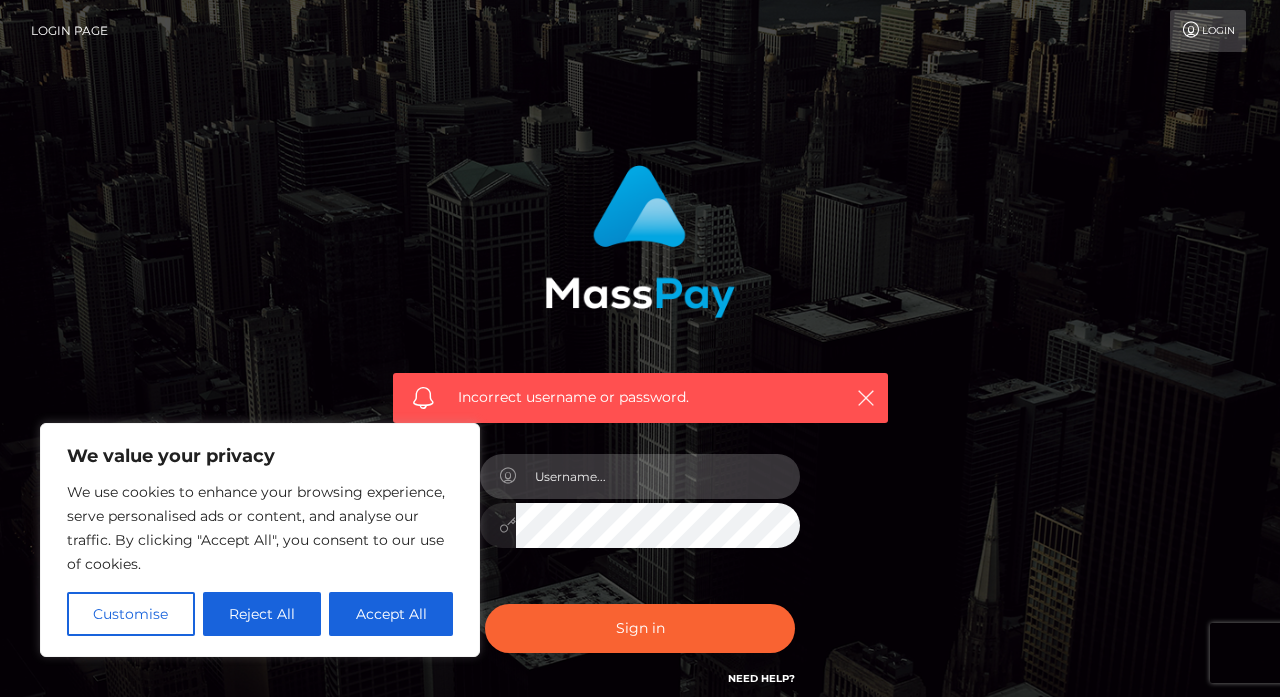 type on "[EMAIL]" 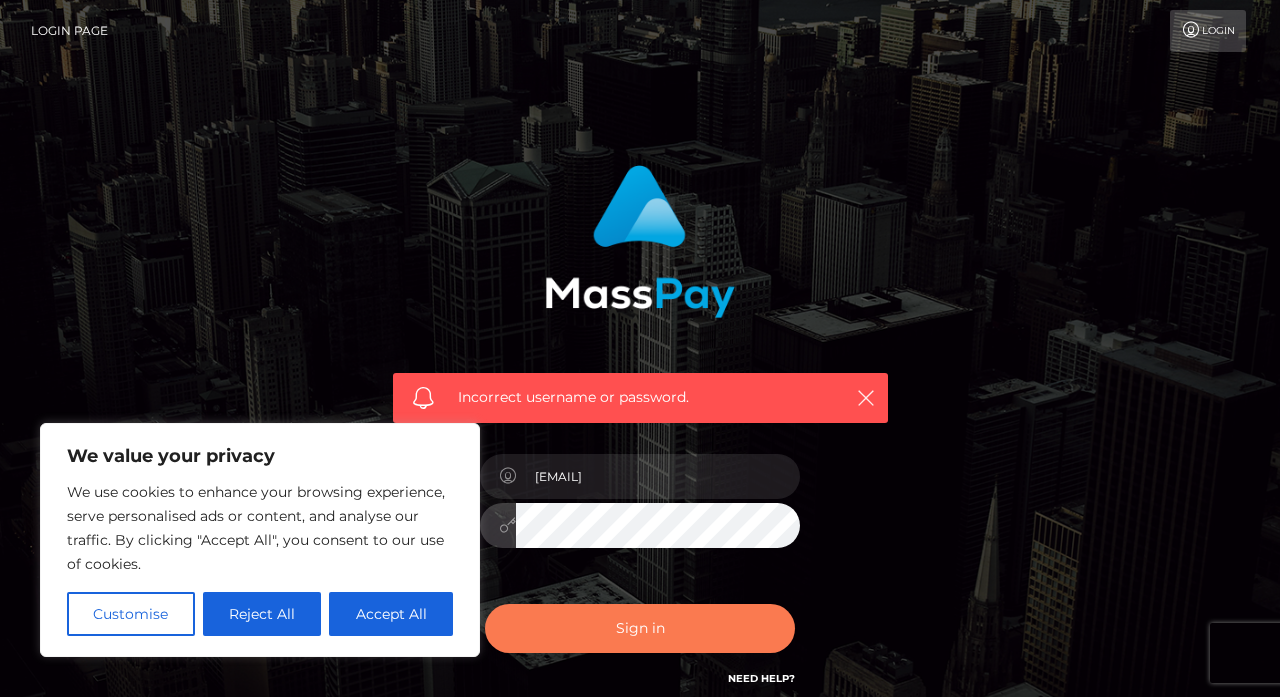 click on "Sign in" at bounding box center (640, 628) 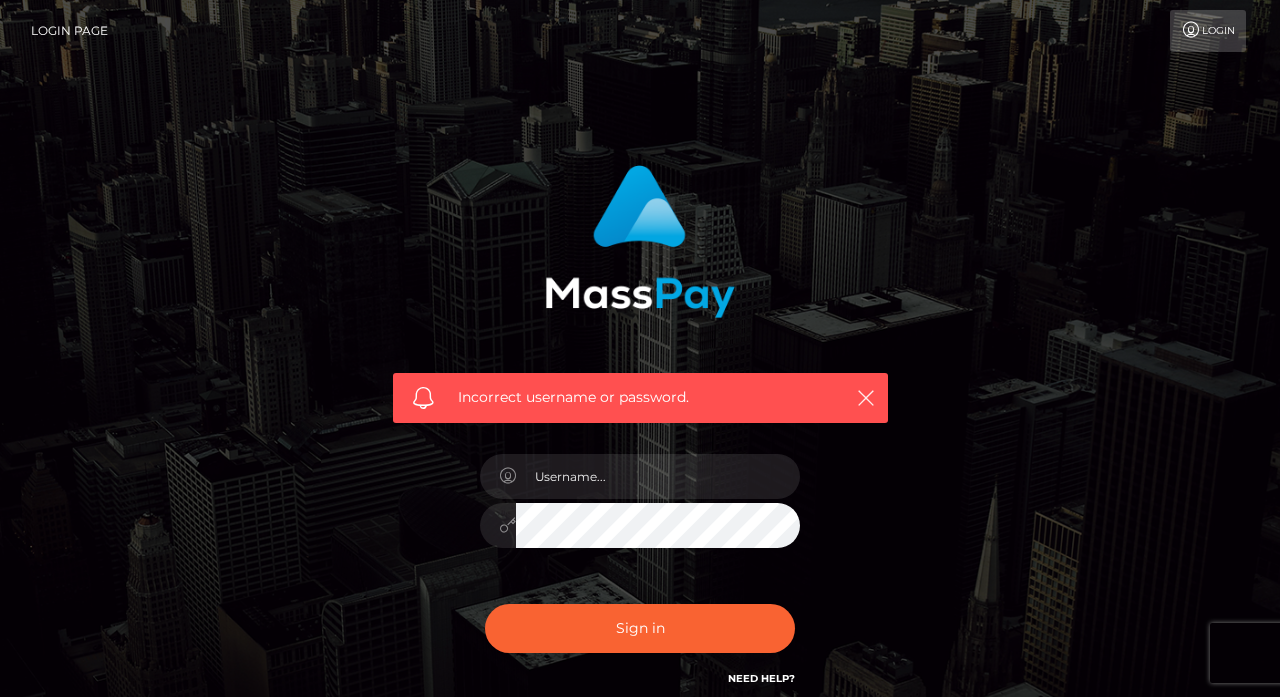 scroll, scrollTop: 0, scrollLeft: 0, axis: both 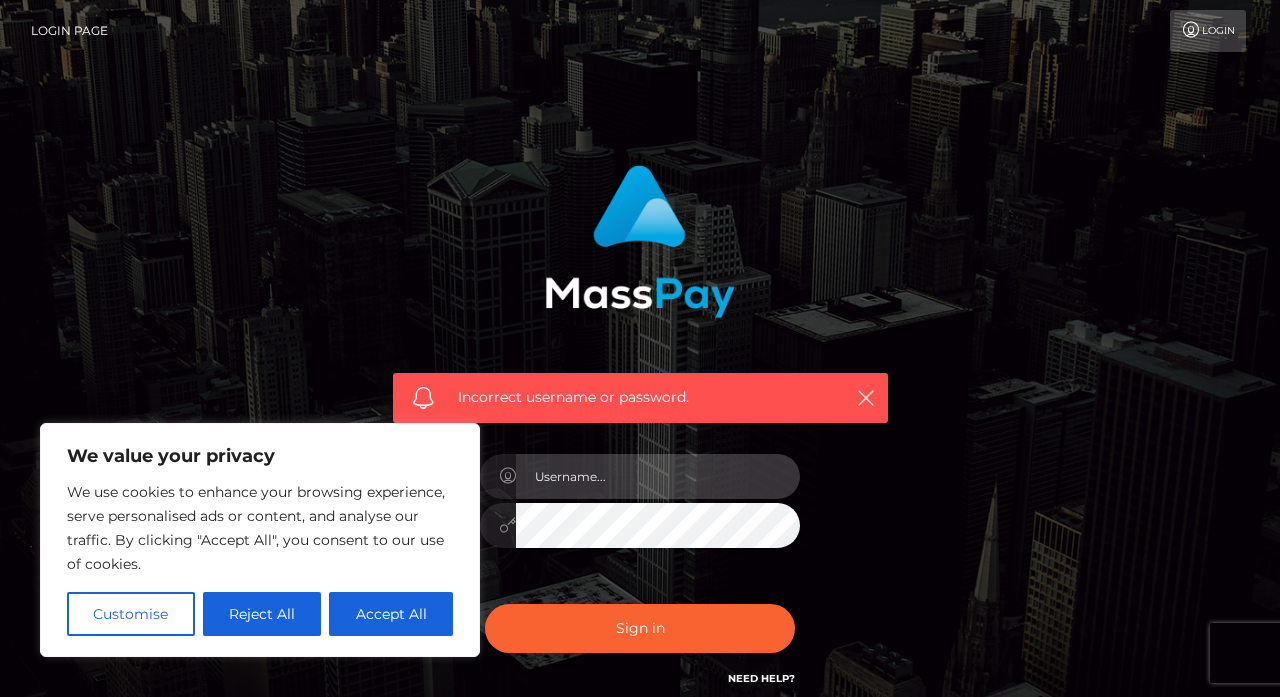 type on "cGF5dW5pY2FAZ21haWwuY29t" 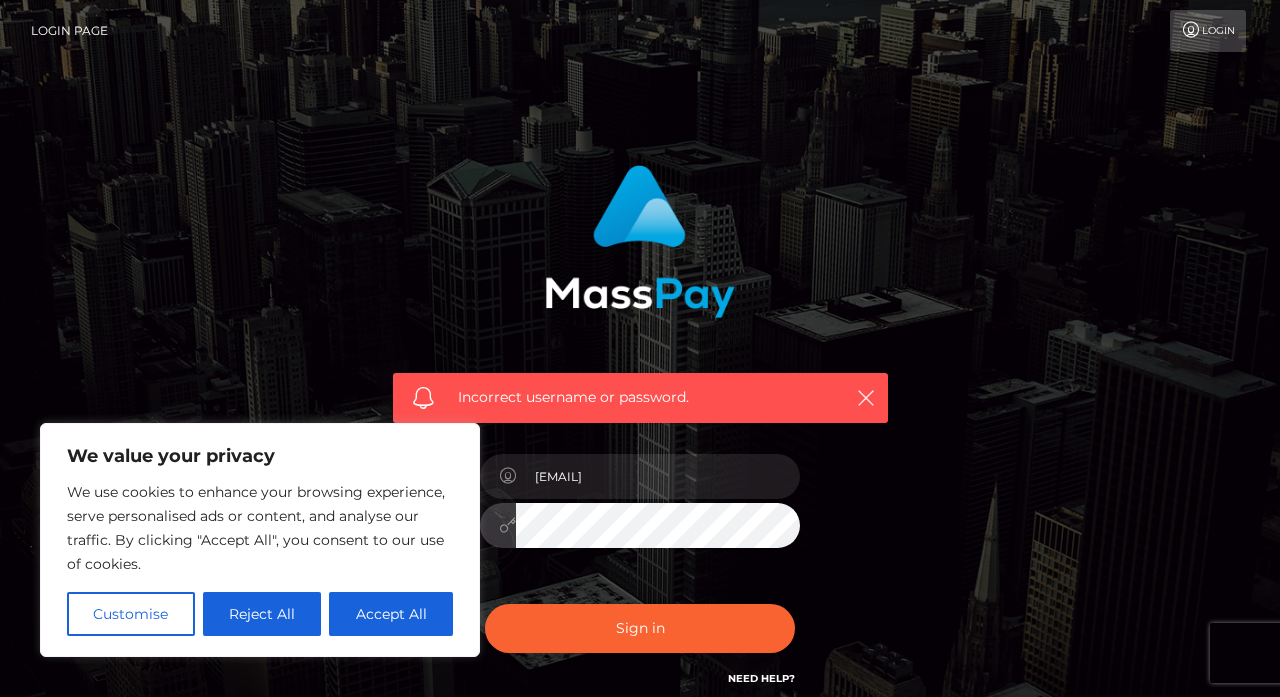 click on "Sign in" at bounding box center (640, 628) 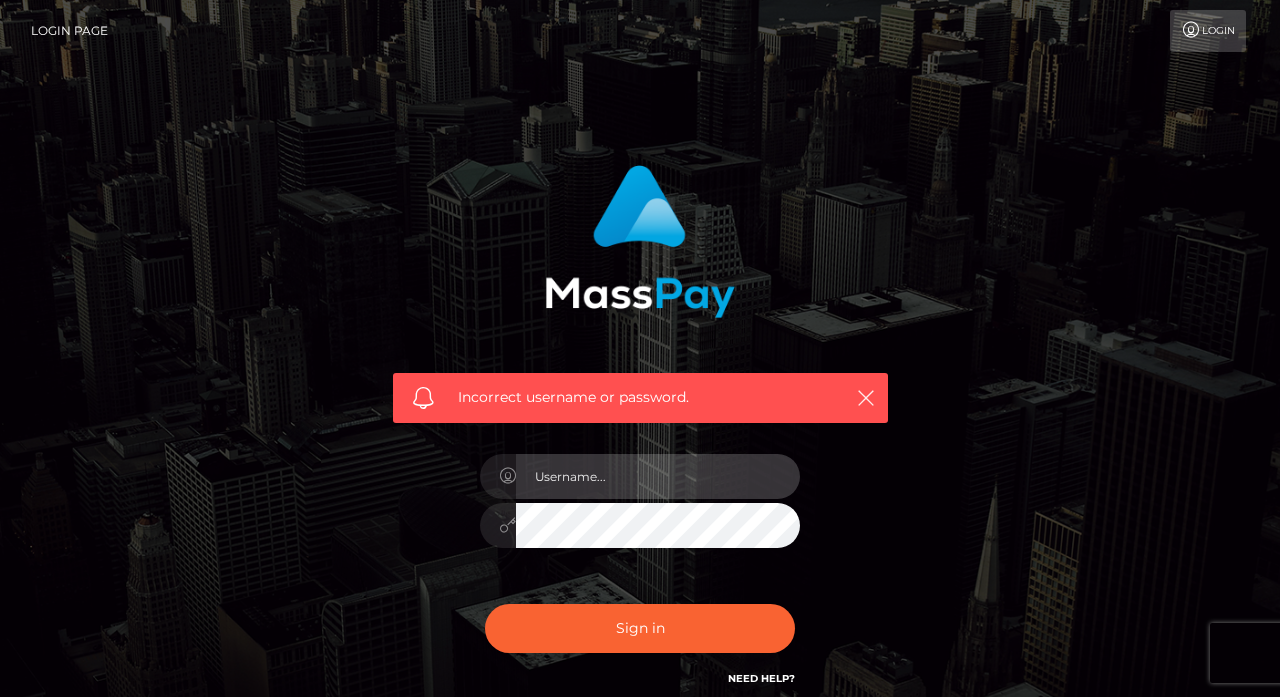 scroll, scrollTop: 0, scrollLeft: 0, axis: both 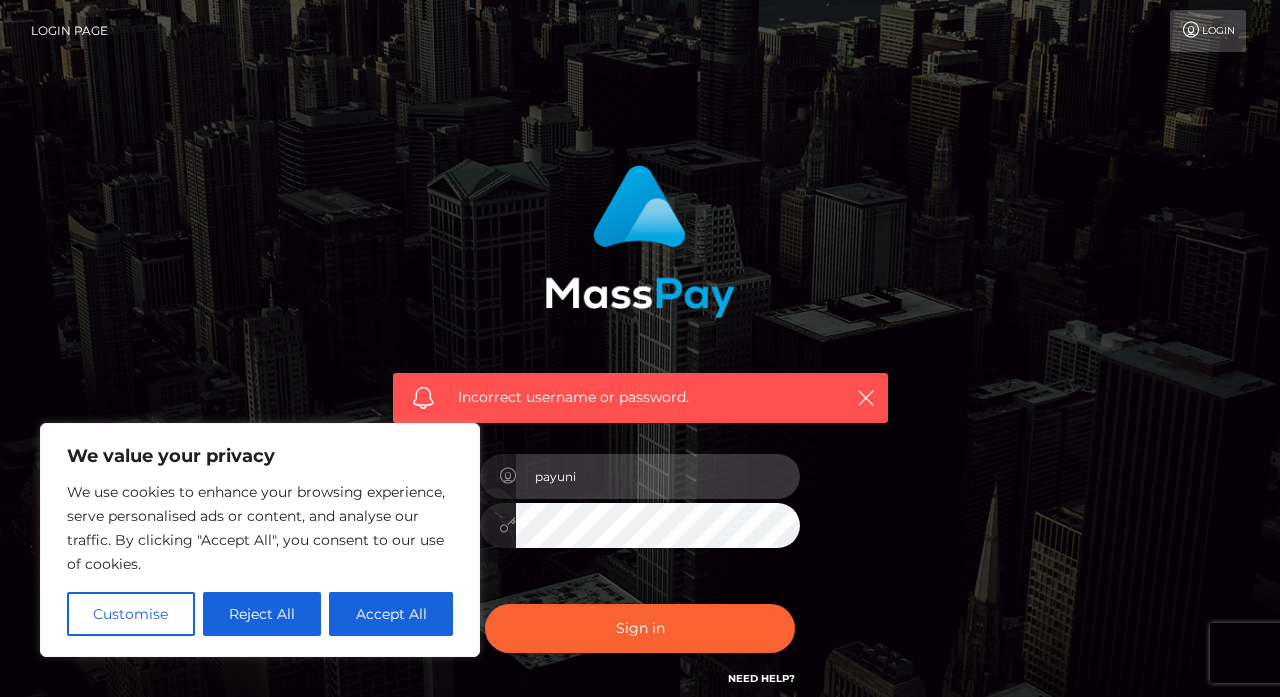 type on "[EMAIL]" 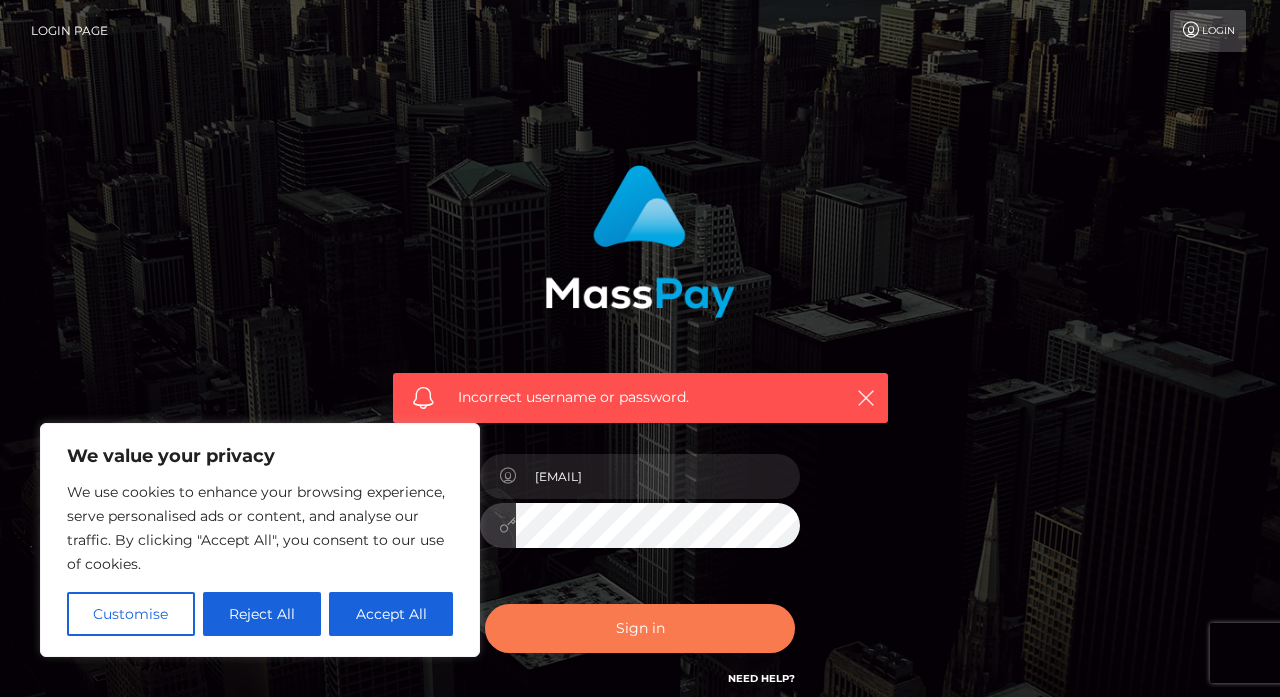 click on "Sign in" at bounding box center [640, 628] 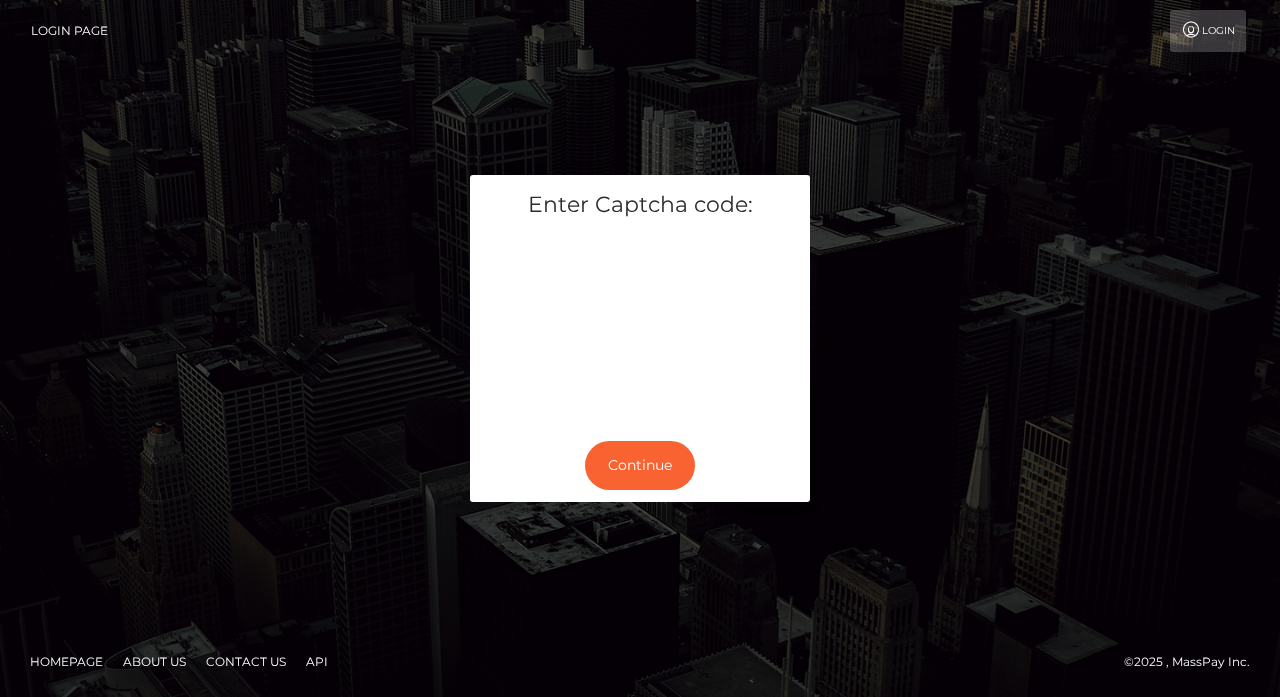 scroll, scrollTop: 0, scrollLeft: 0, axis: both 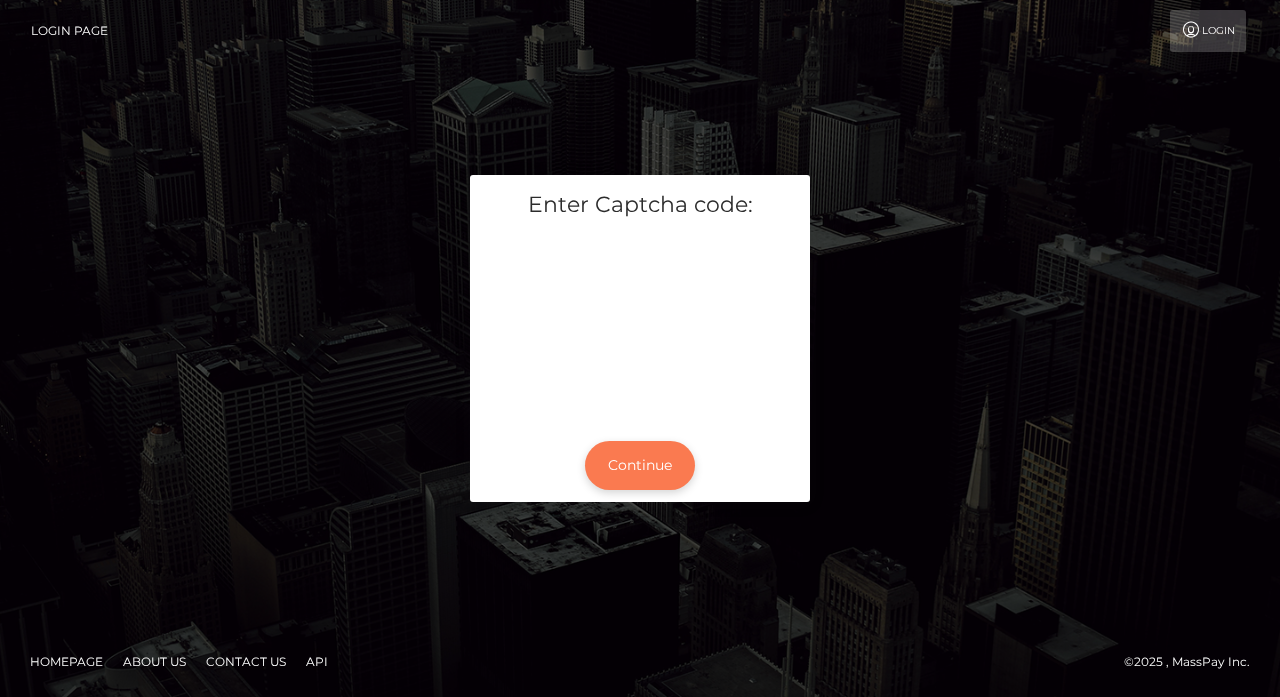 click on "Continue" at bounding box center (640, 465) 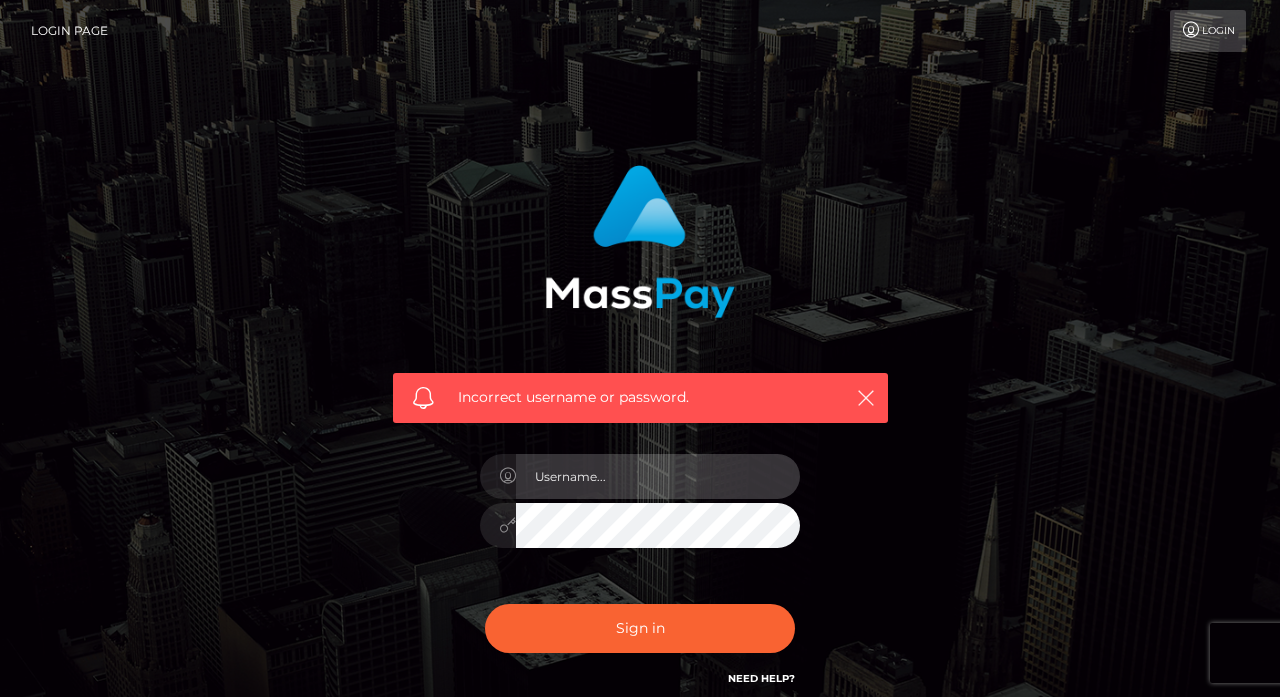 scroll, scrollTop: 0, scrollLeft: 0, axis: both 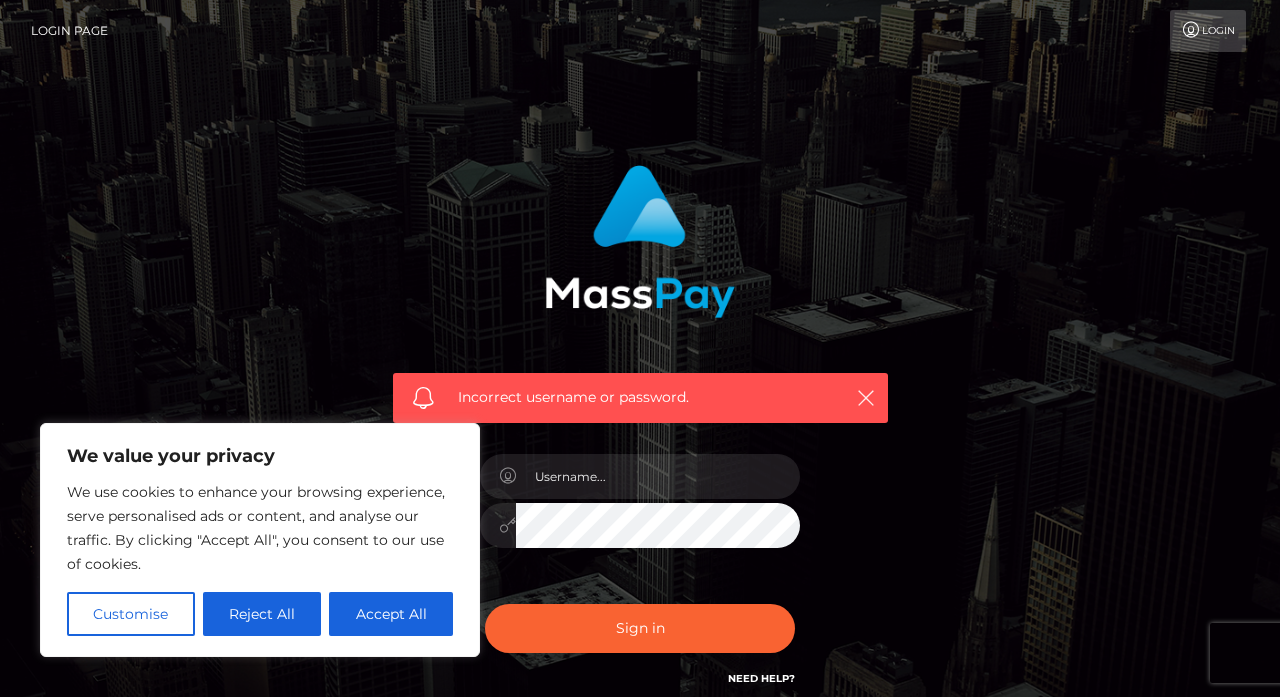 click on "Incorrect username or password." at bounding box center [640, 427] 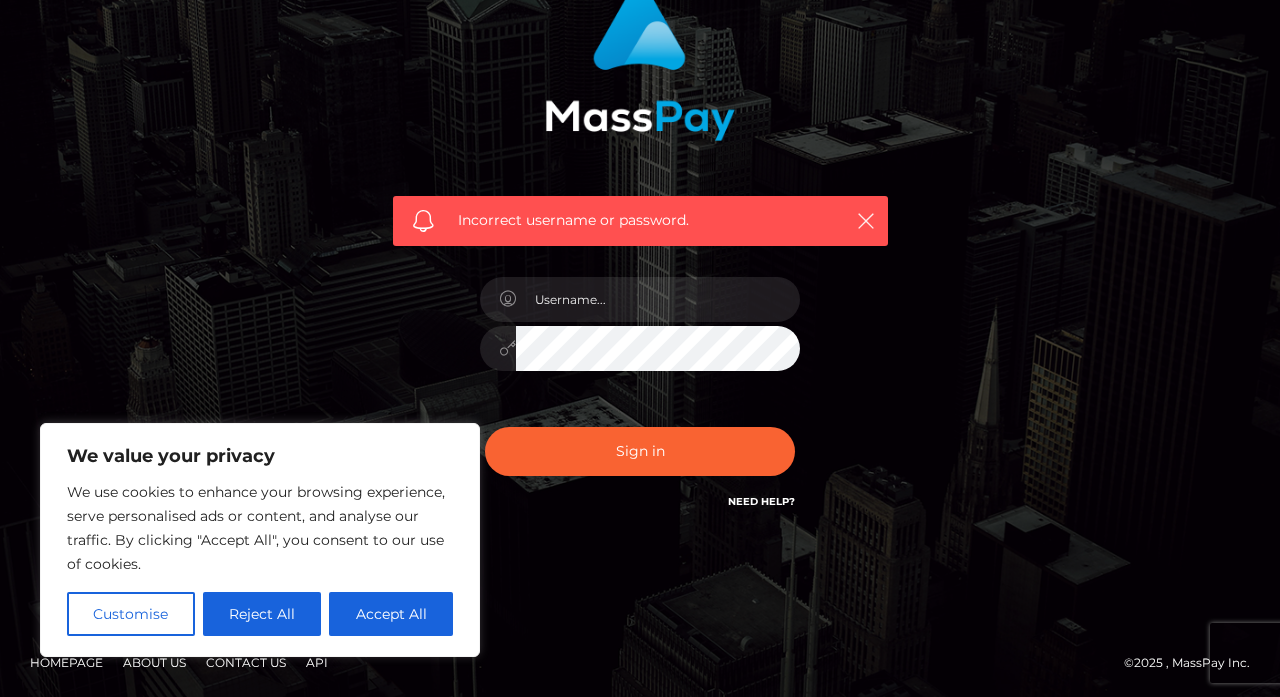 scroll, scrollTop: 176, scrollLeft: 0, axis: vertical 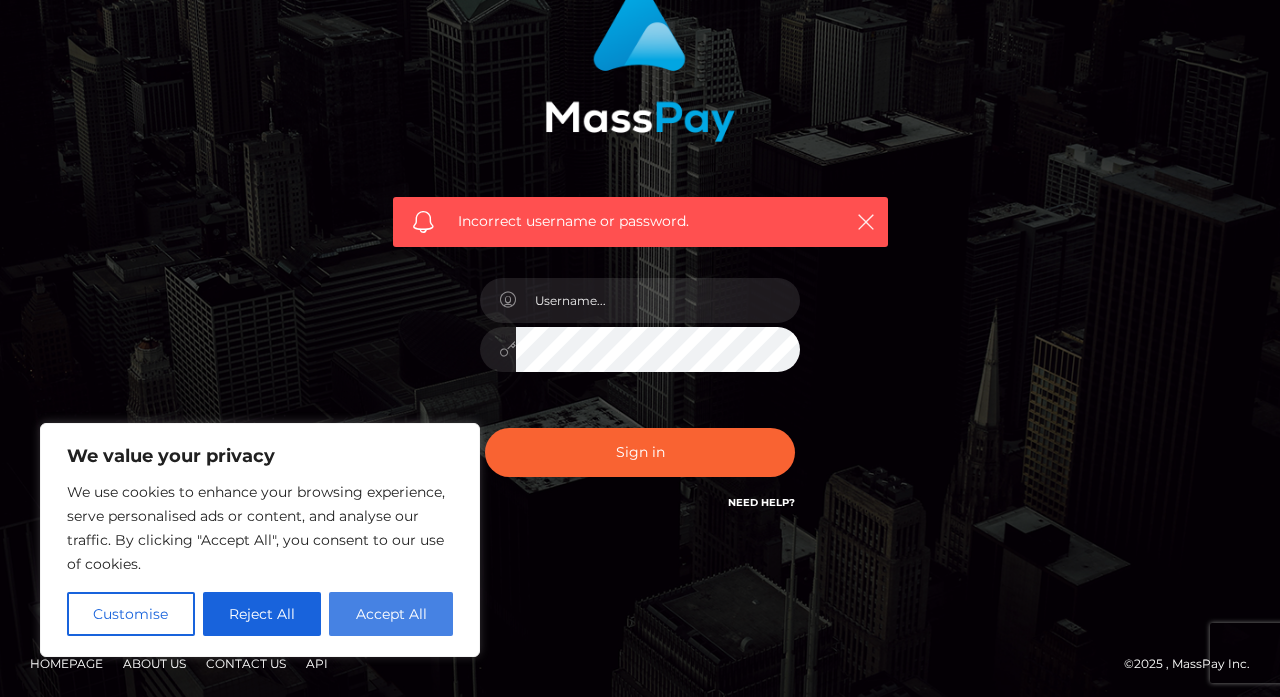 click on "Accept All" at bounding box center [391, 614] 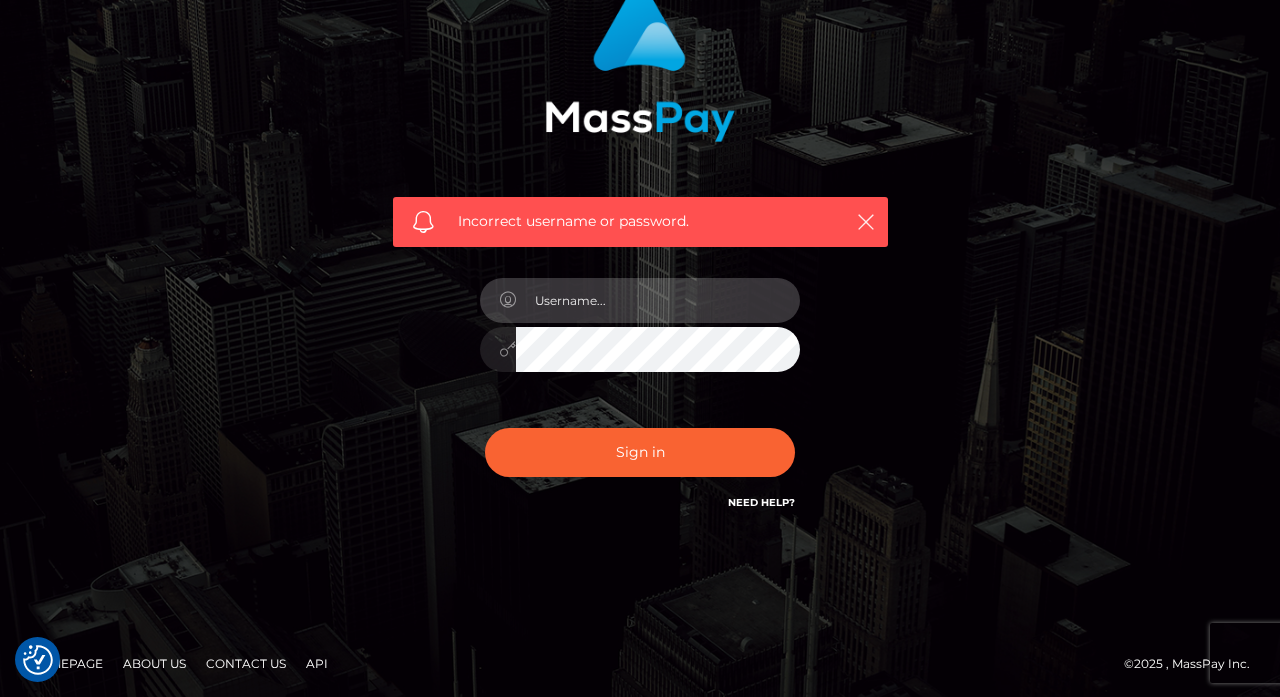 click at bounding box center (658, 300) 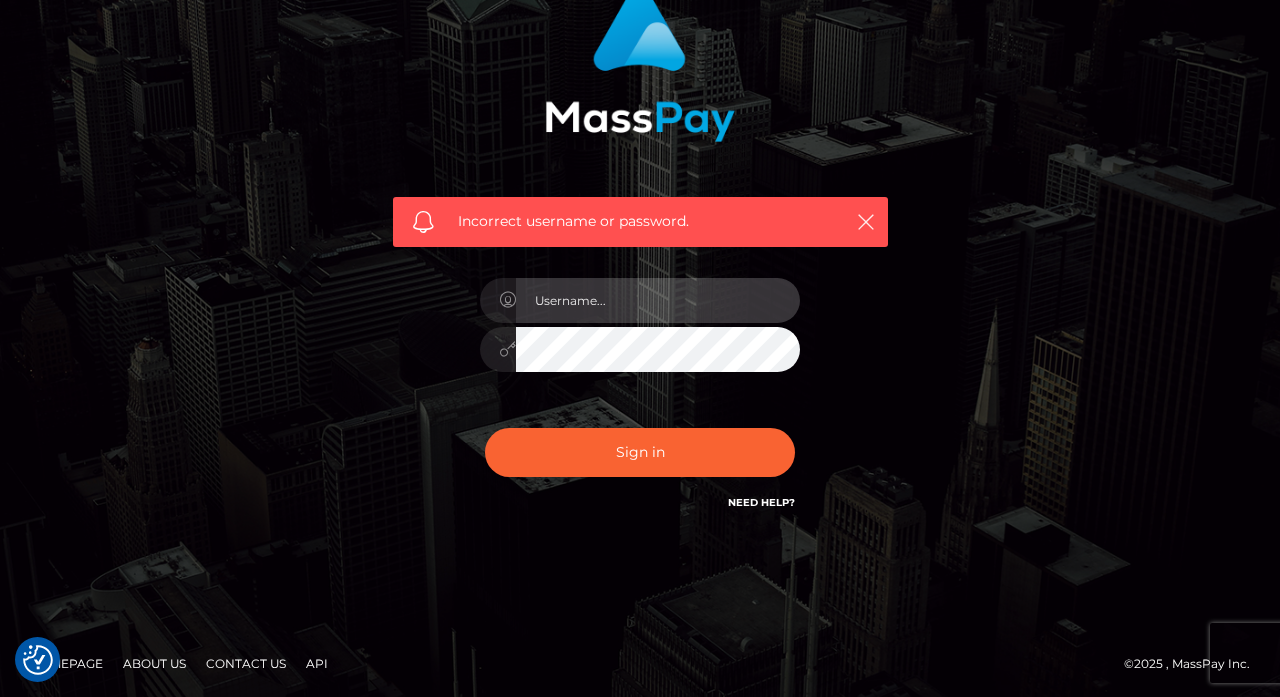 type on "payunica@gmail.com" 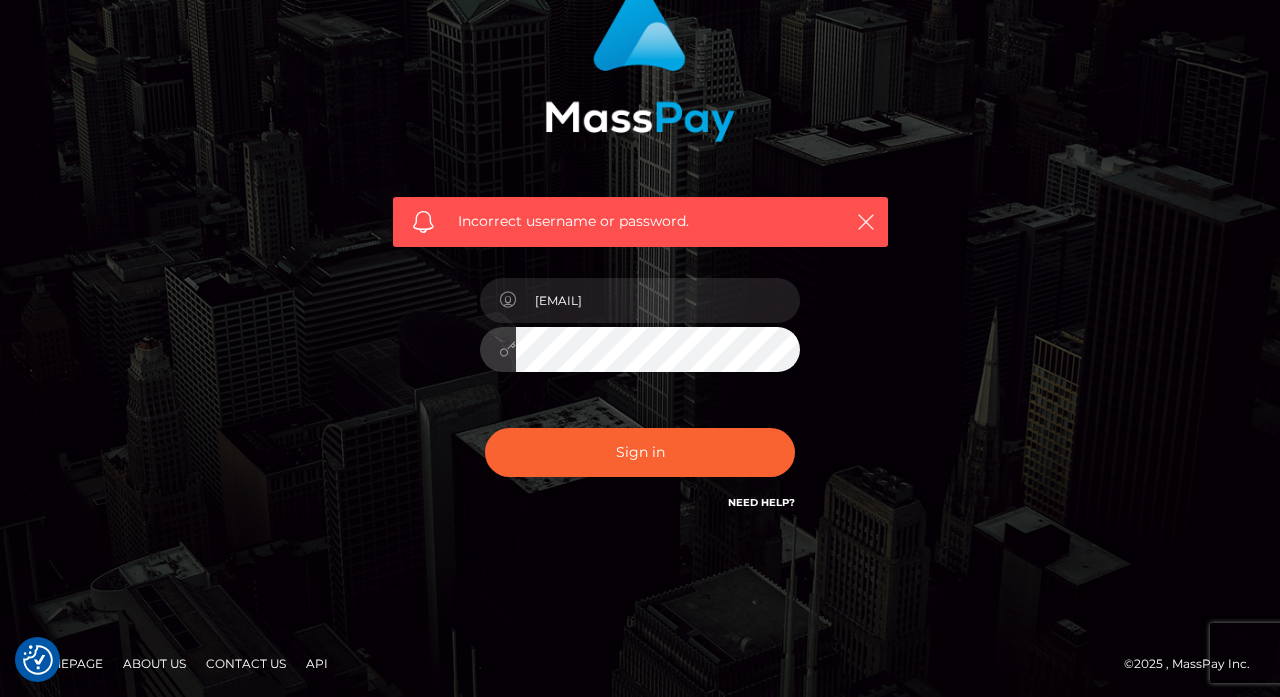 click on "Sign in" at bounding box center [640, 452] 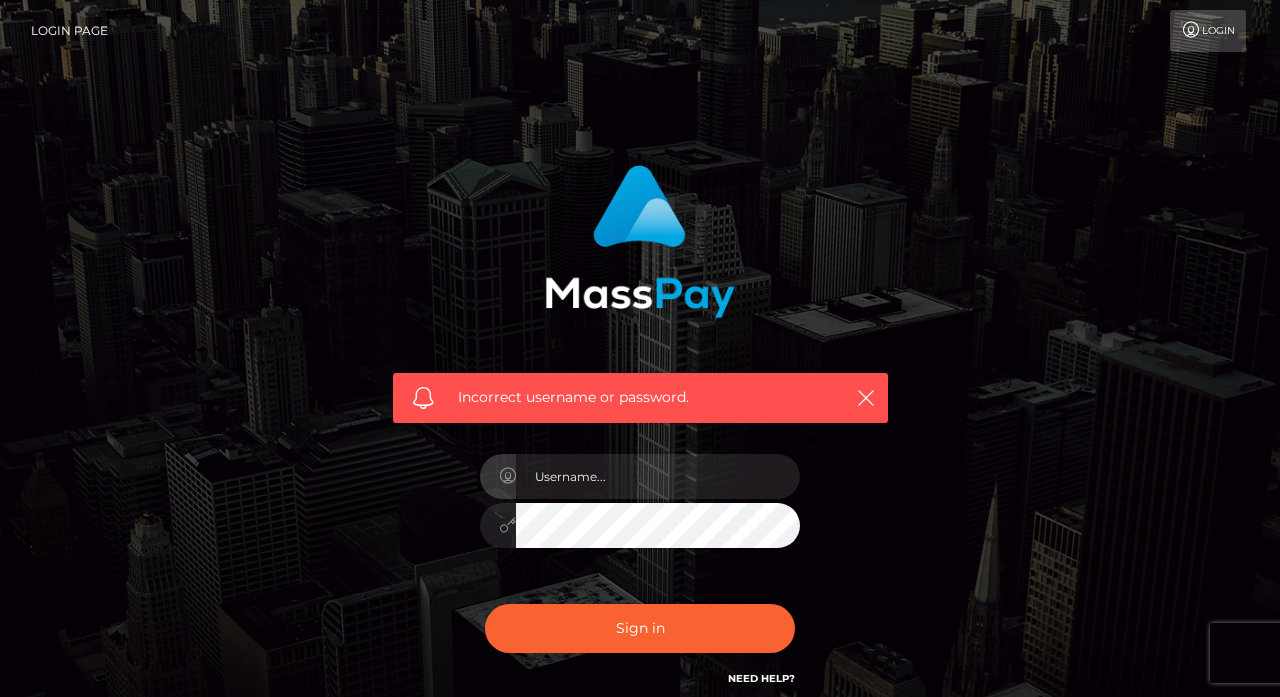 scroll, scrollTop: 0, scrollLeft: 0, axis: both 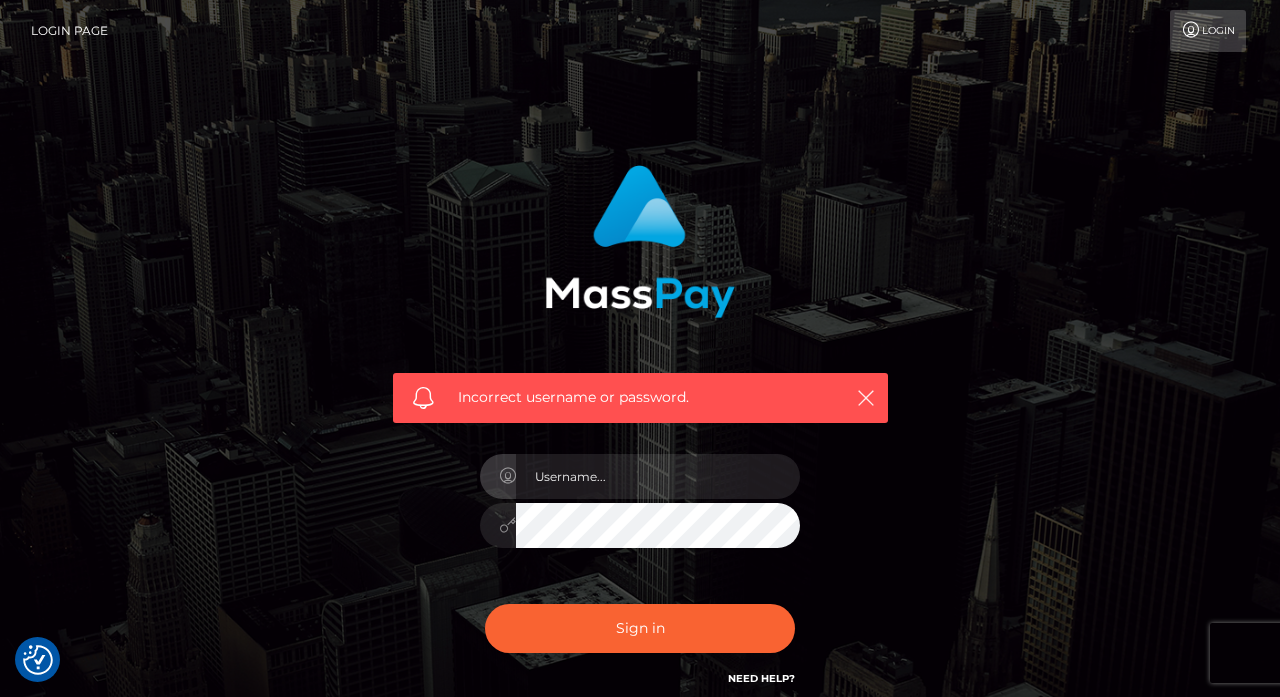 click on "Login" at bounding box center [1208, 31] 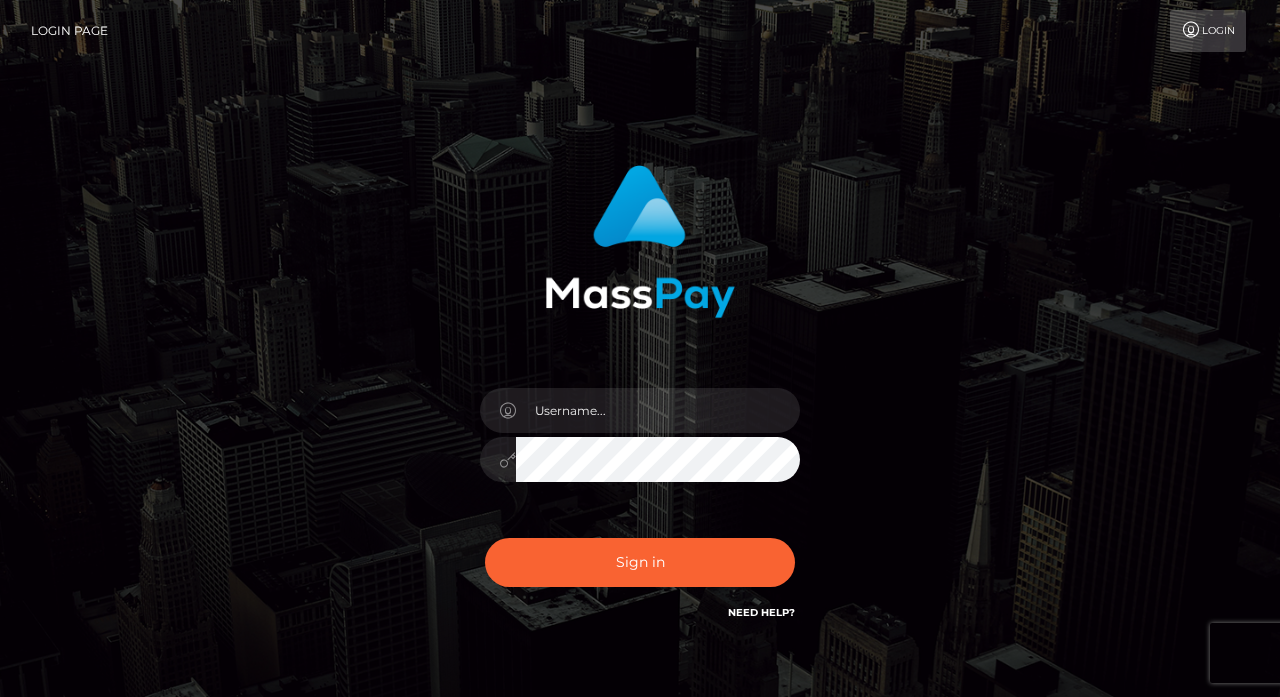 scroll, scrollTop: 0, scrollLeft: 0, axis: both 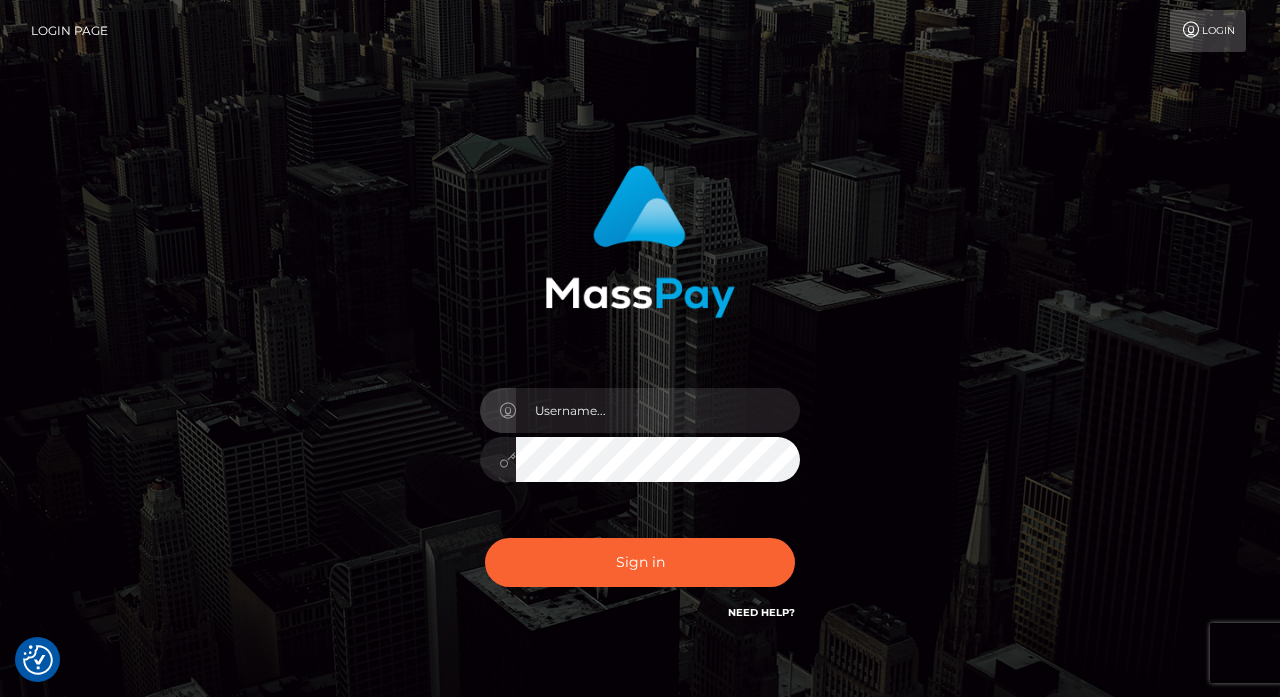 click on "Sign in" at bounding box center (640, 404) 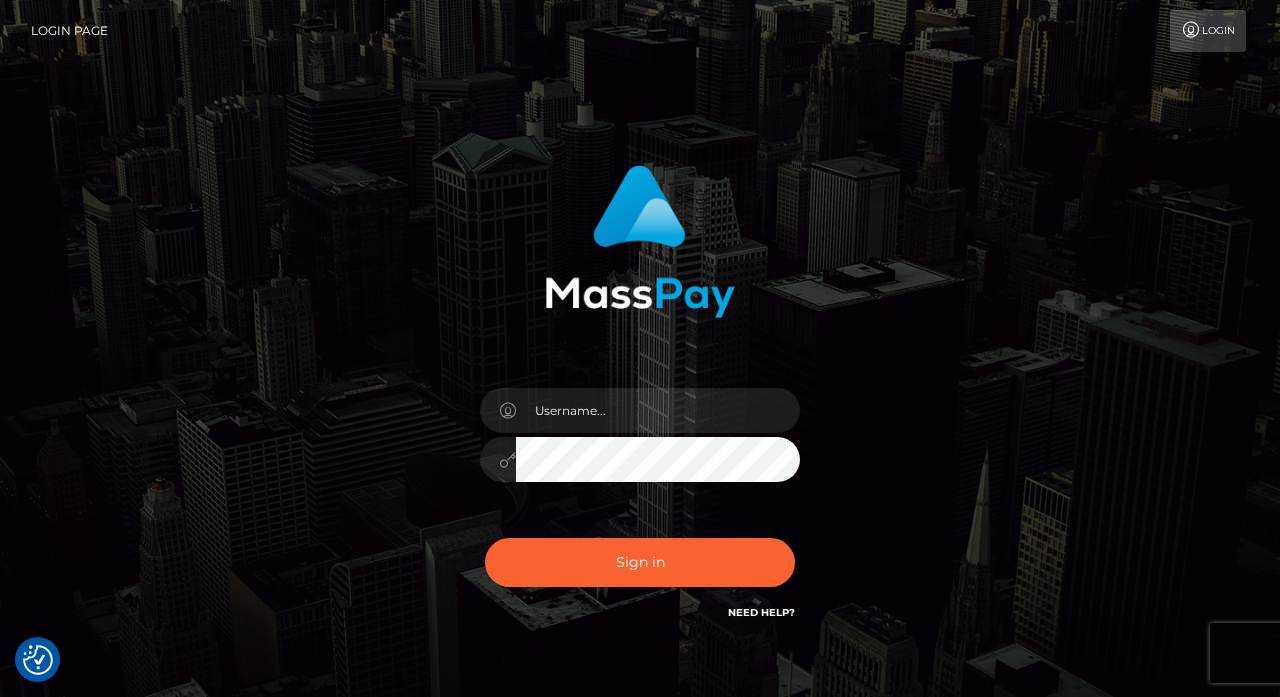 click on "Need
Help?" at bounding box center [761, 612] 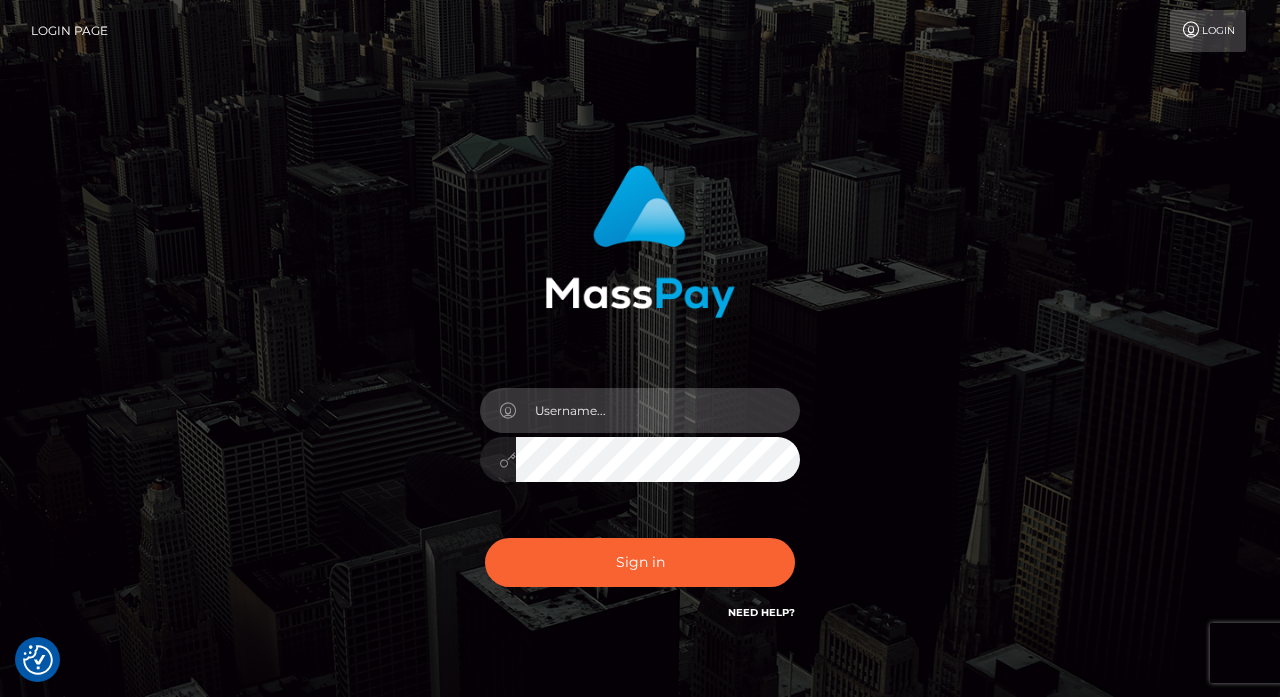 click at bounding box center (658, 410) 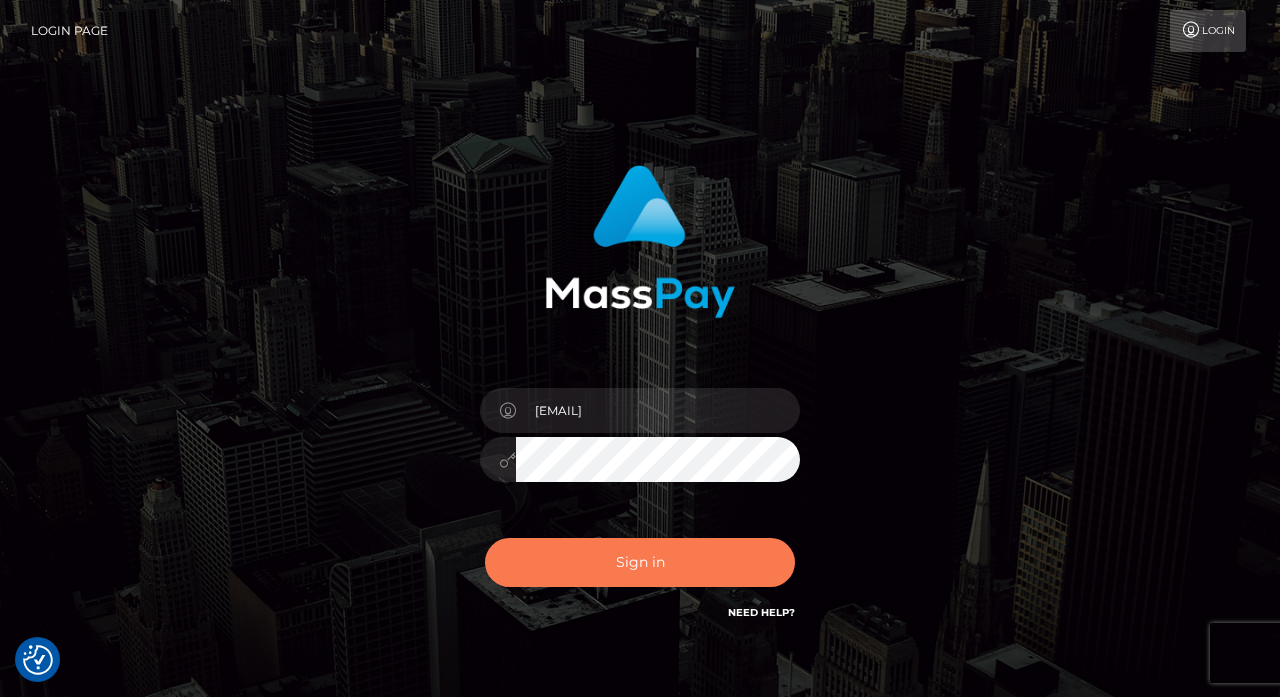 click on "Sign in" at bounding box center (640, 562) 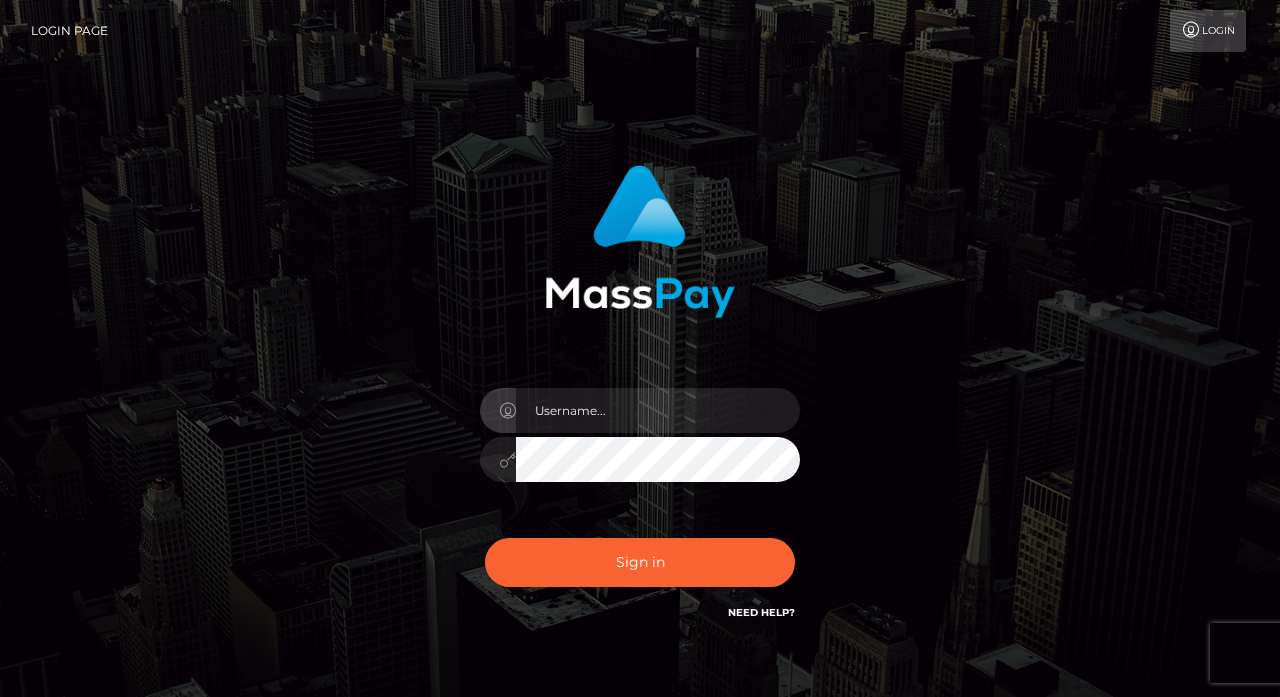 scroll, scrollTop: 0, scrollLeft: 0, axis: both 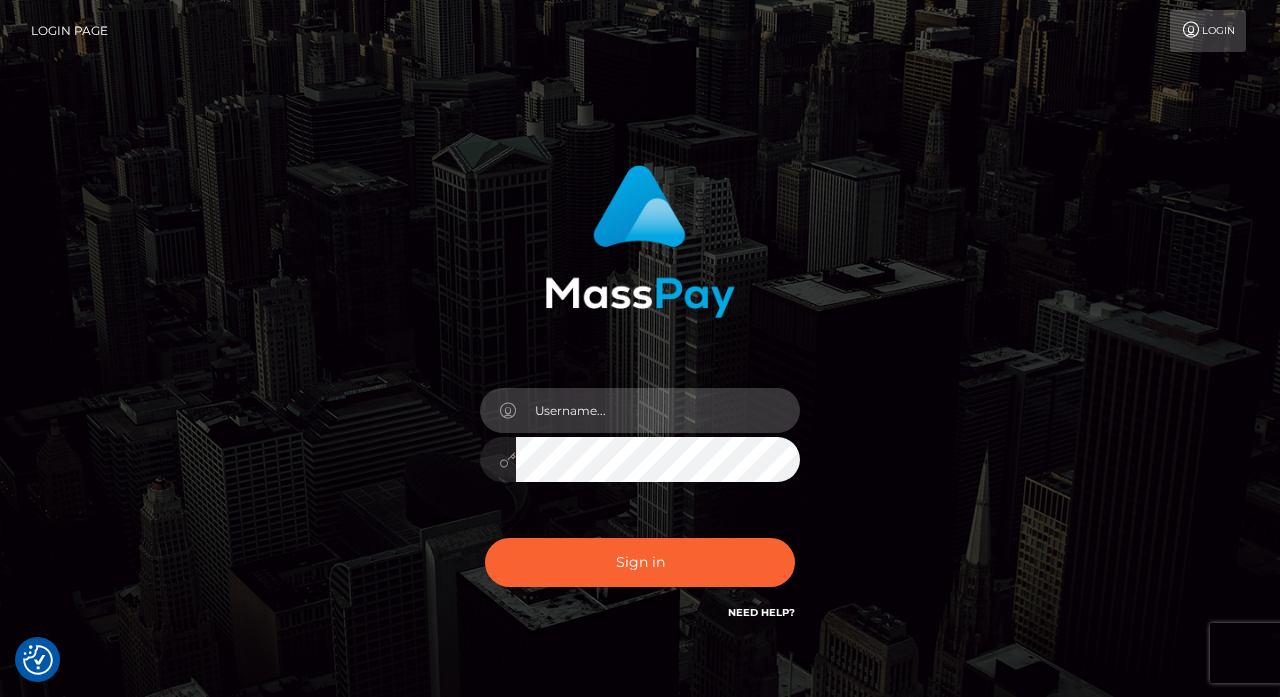 type on "[EMAIL]" 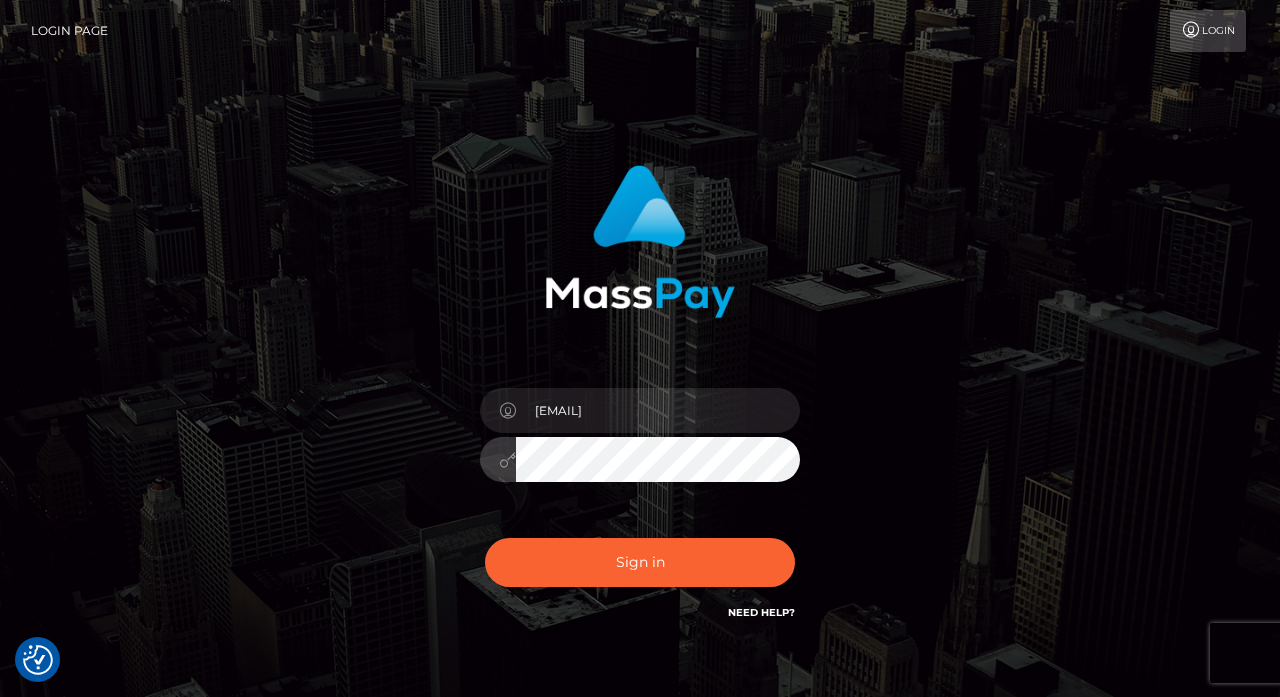 click on "payunica@gmail.com
Sign in" at bounding box center (640, 404) 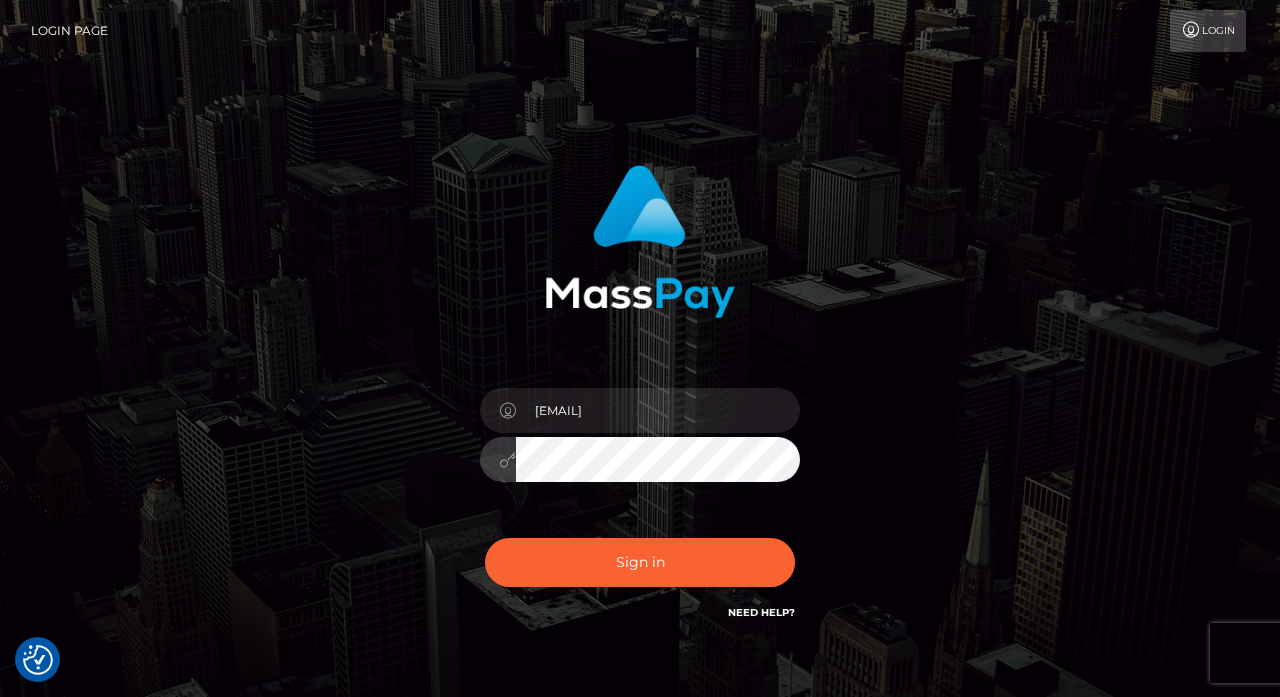 click on "Sign in" at bounding box center [640, 562] 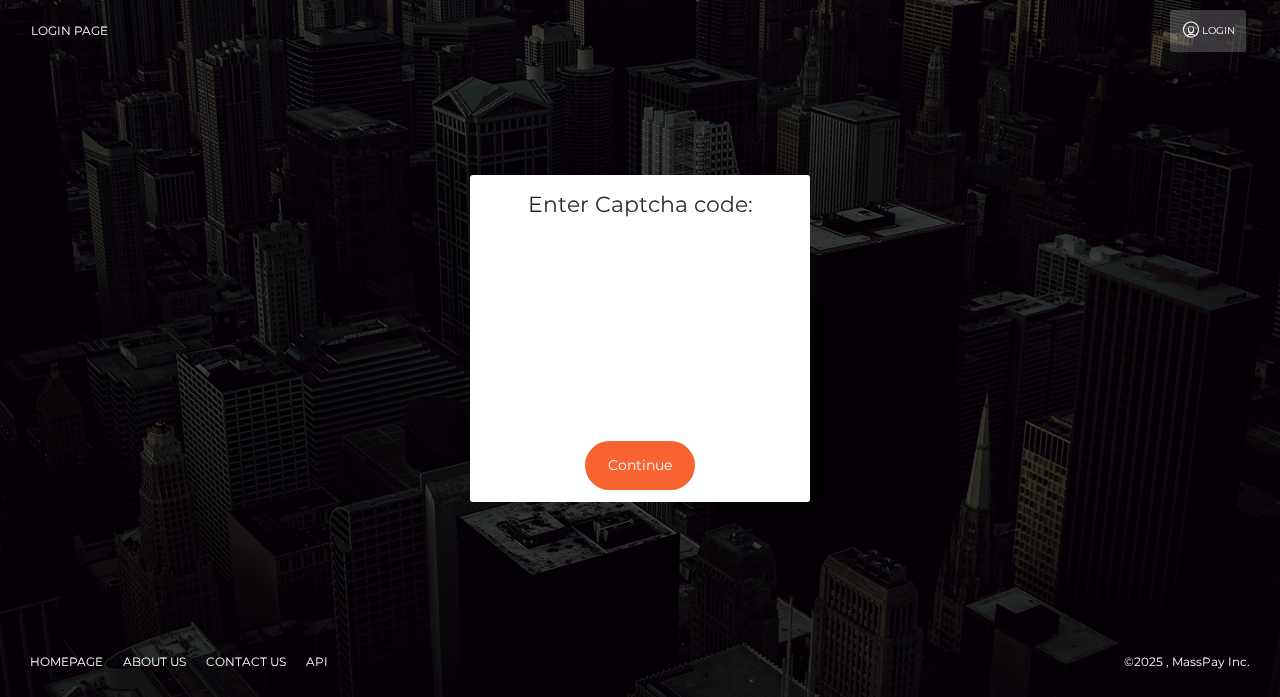 scroll, scrollTop: 0, scrollLeft: 0, axis: both 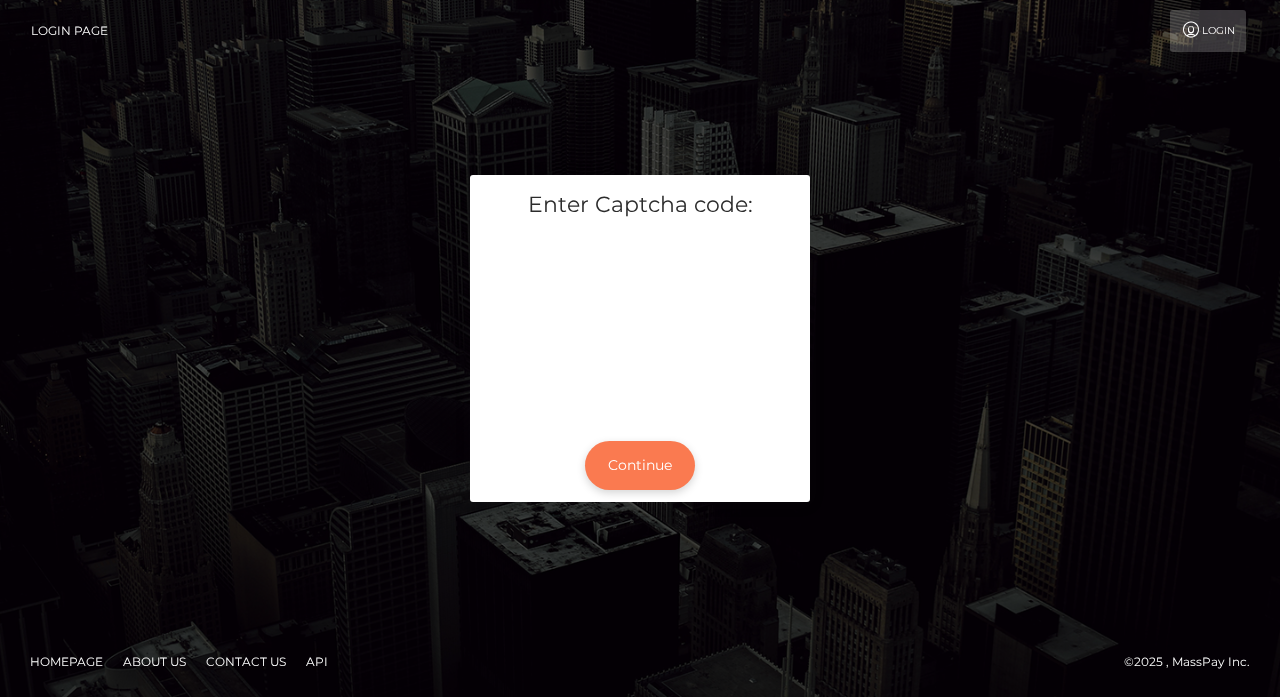click on "Continue" at bounding box center [640, 465] 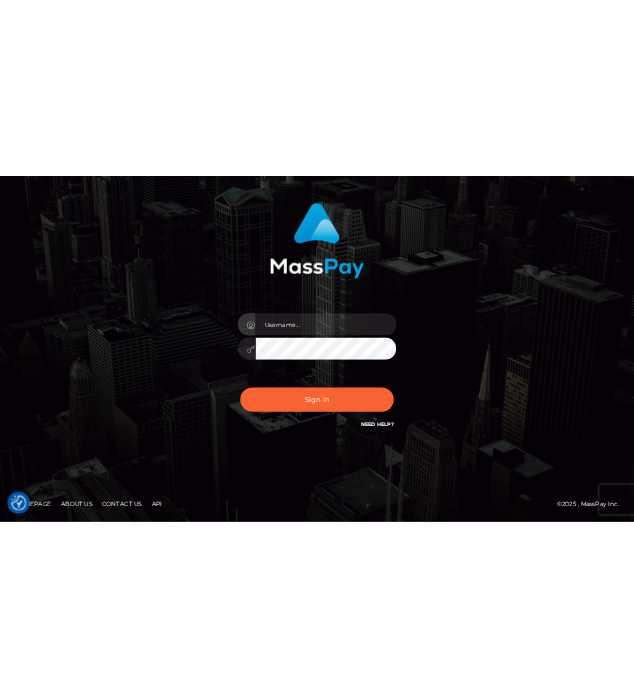 scroll, scrollTop: 110, scrollLeft: 0, axis: vertical 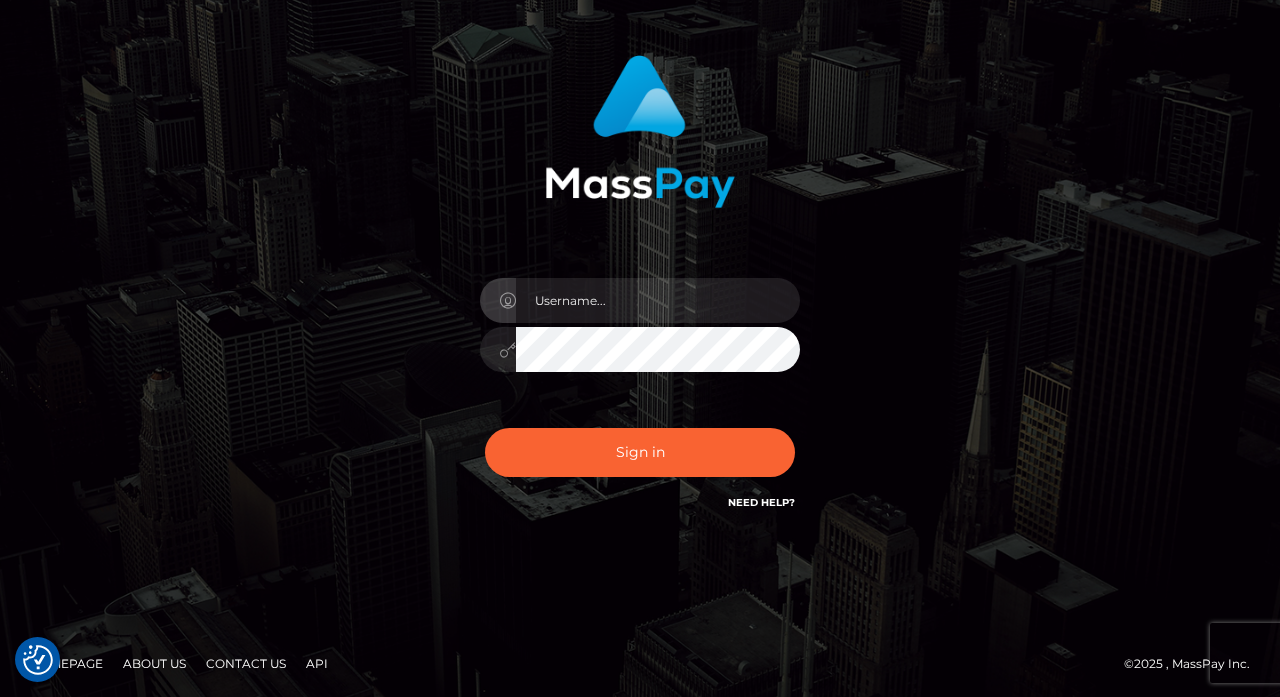 click on "Need
Help?" at bounding box center (761, 505) 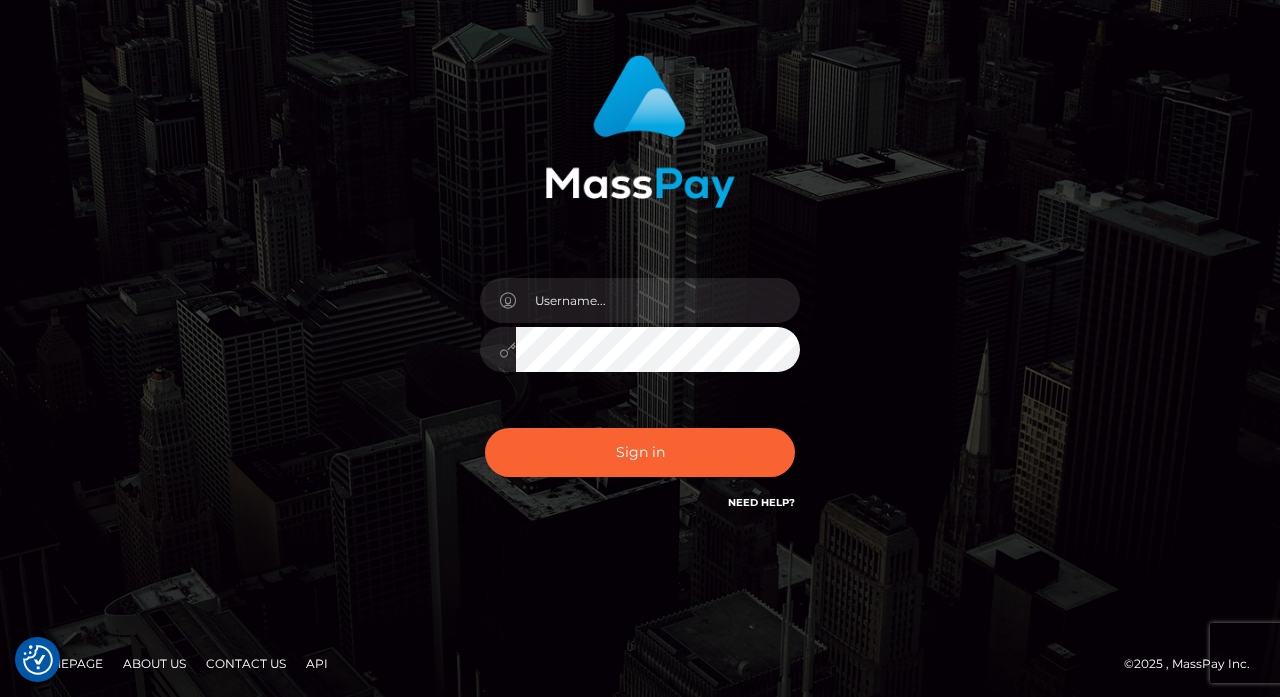 click on "Need
Help?" at bounding box center (761, 502) 